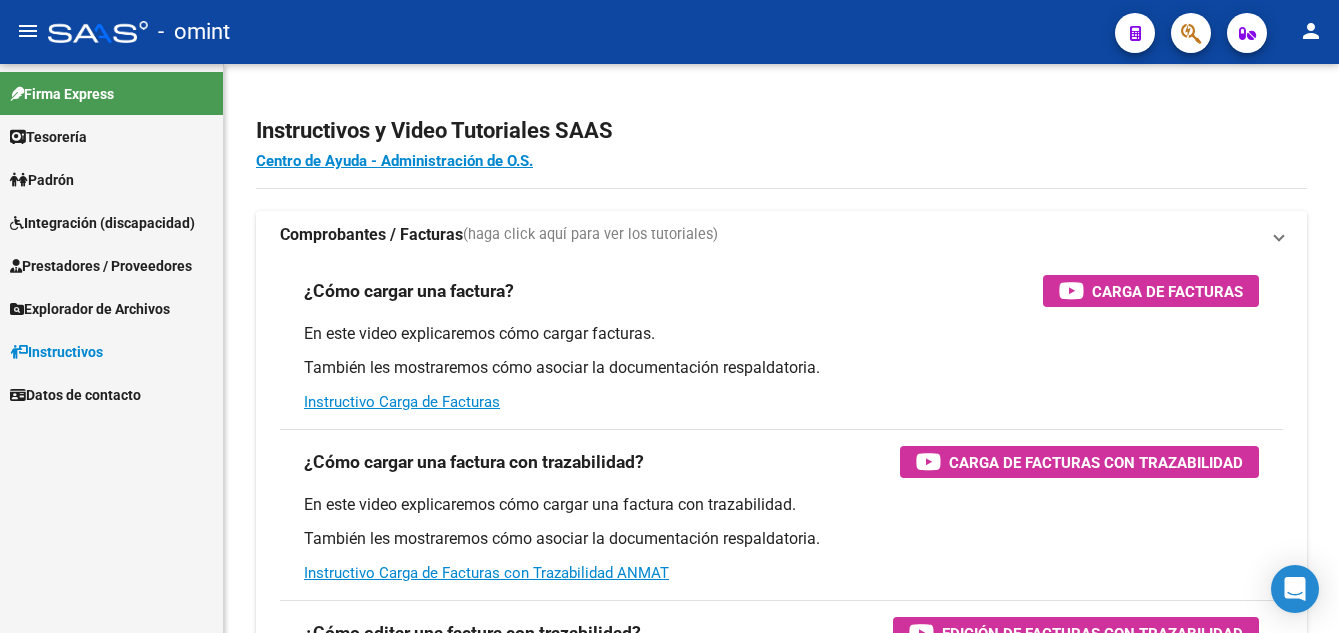 scroll, scrollTop: 0, scrollLeft: 0, axis: both 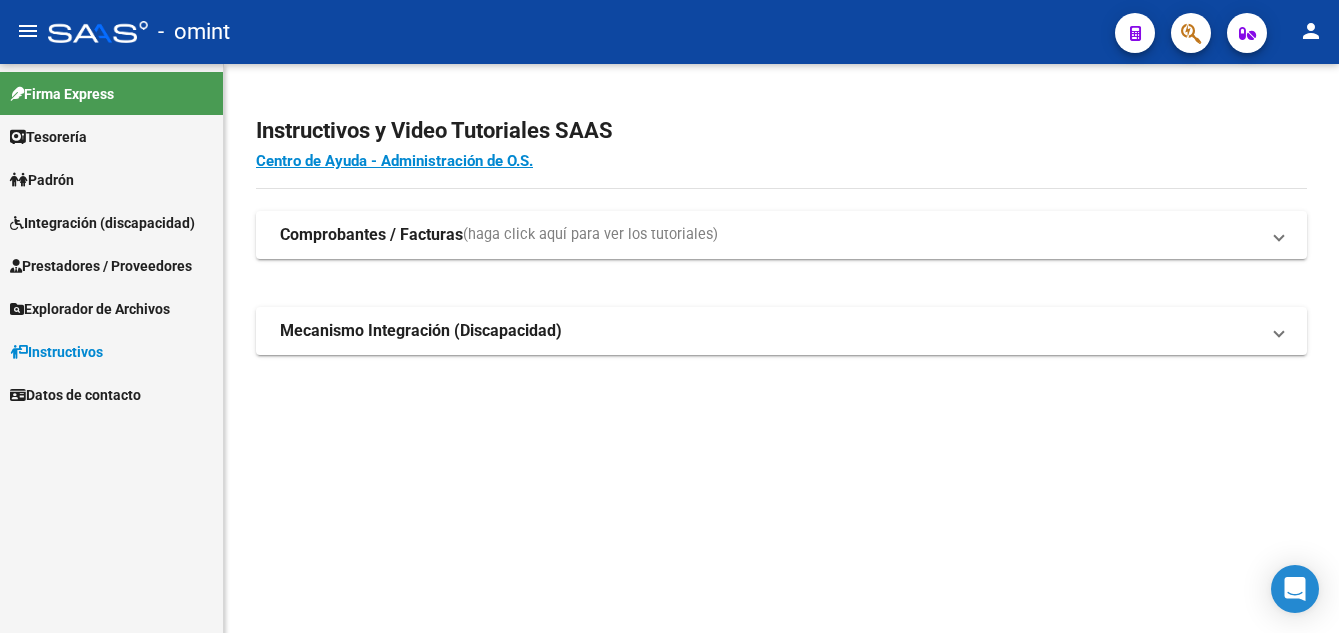 click on "Padrón" at bounding box center (42, 180) 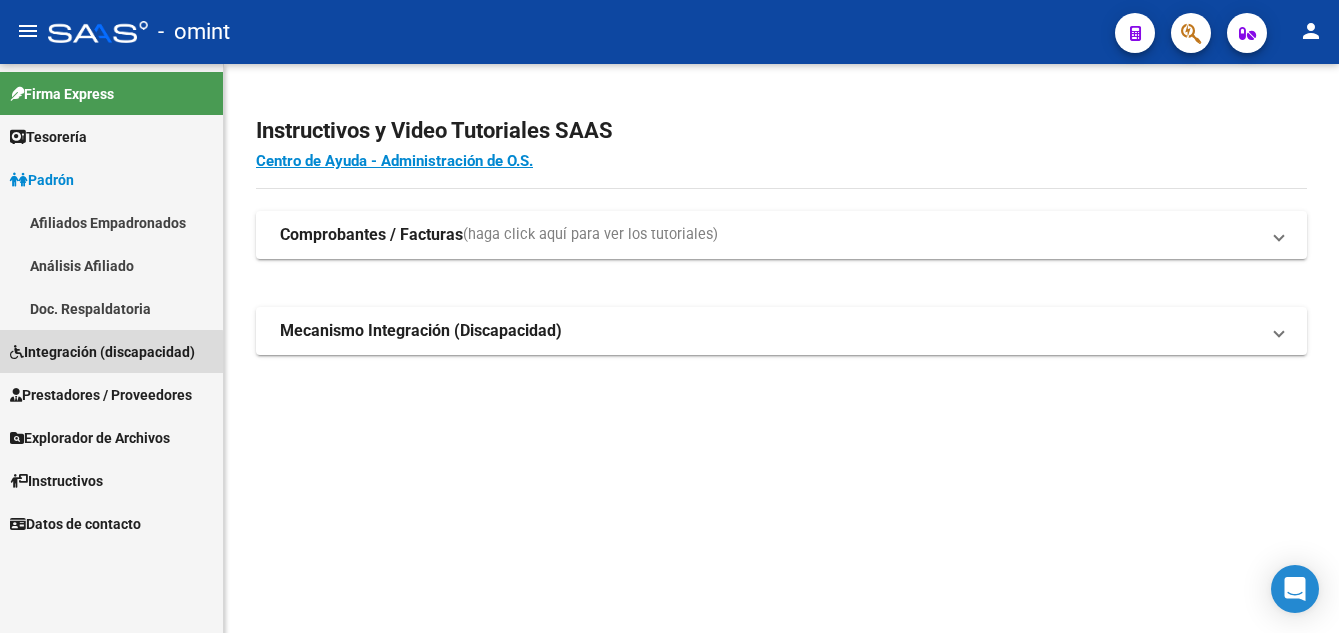 click on "Integración (discapacidad)" at bounding box center [102, 352] 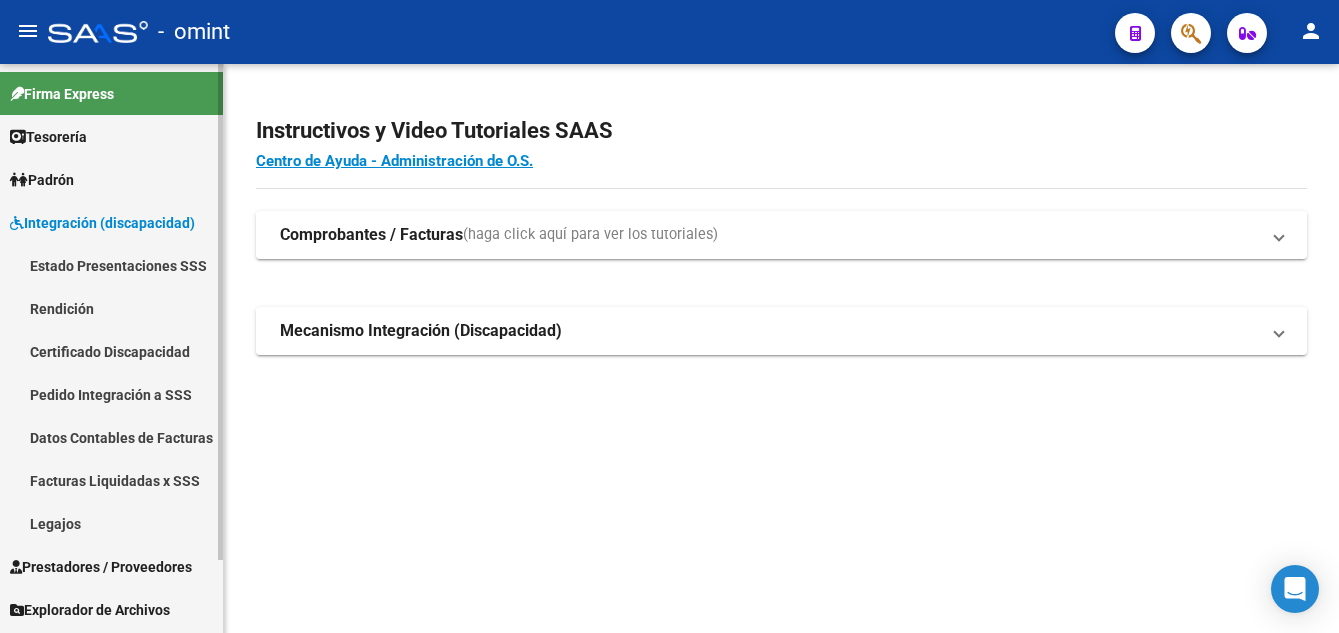 click on "Legajos" at bounding box center (111, 523) 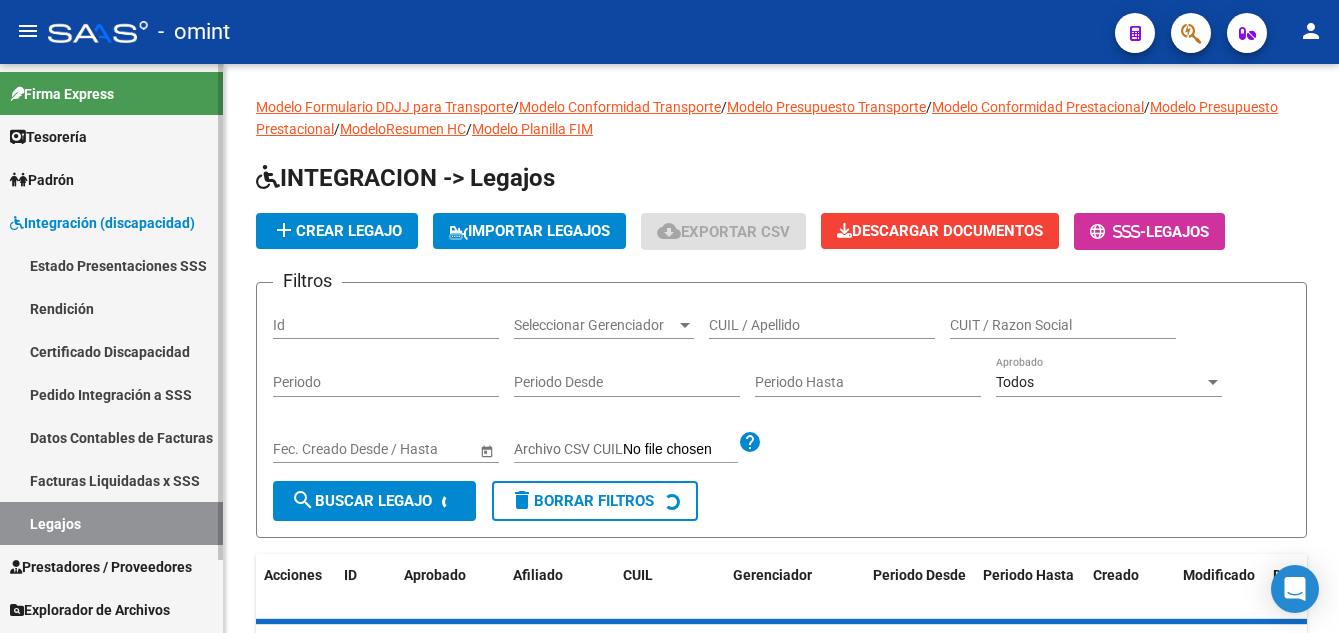 click on "Legajos" at bounding box center (111, 523) 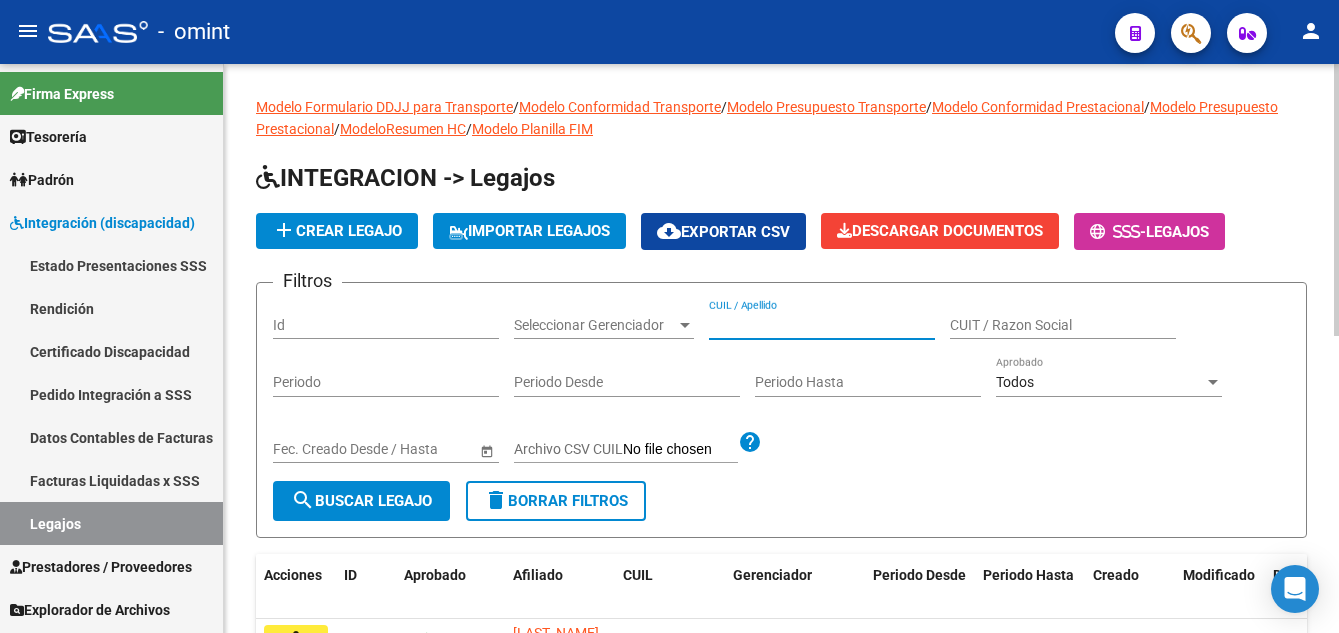 paste on "APP ALFONSO ALMA MIA" 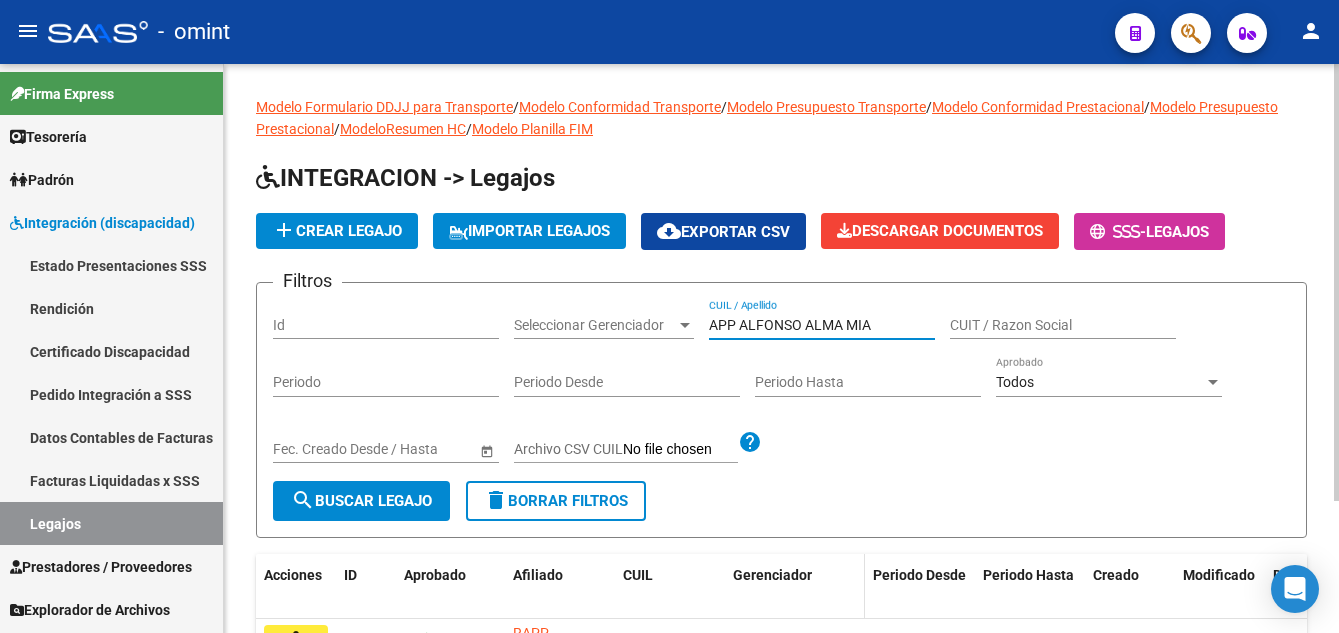 scroll, scrollTop: 172, scrollLeft: 0, axis: vertical 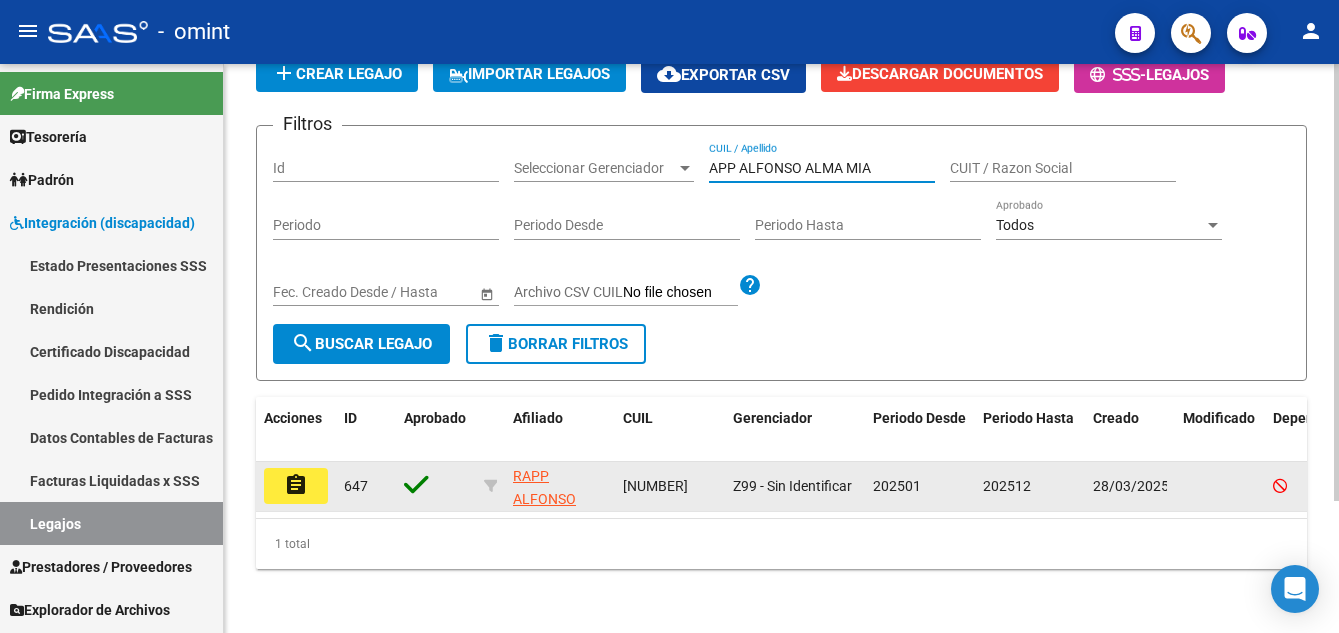 type on "APP ALFONSO ALMA MIA" 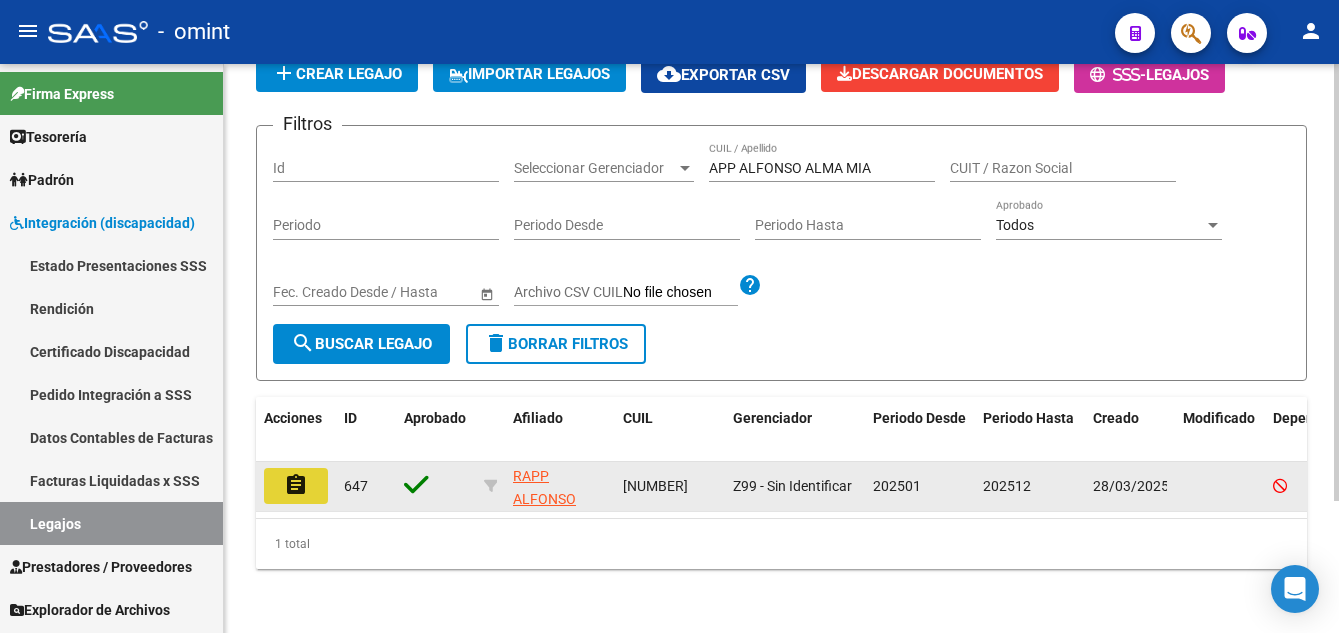 click on "assignment" 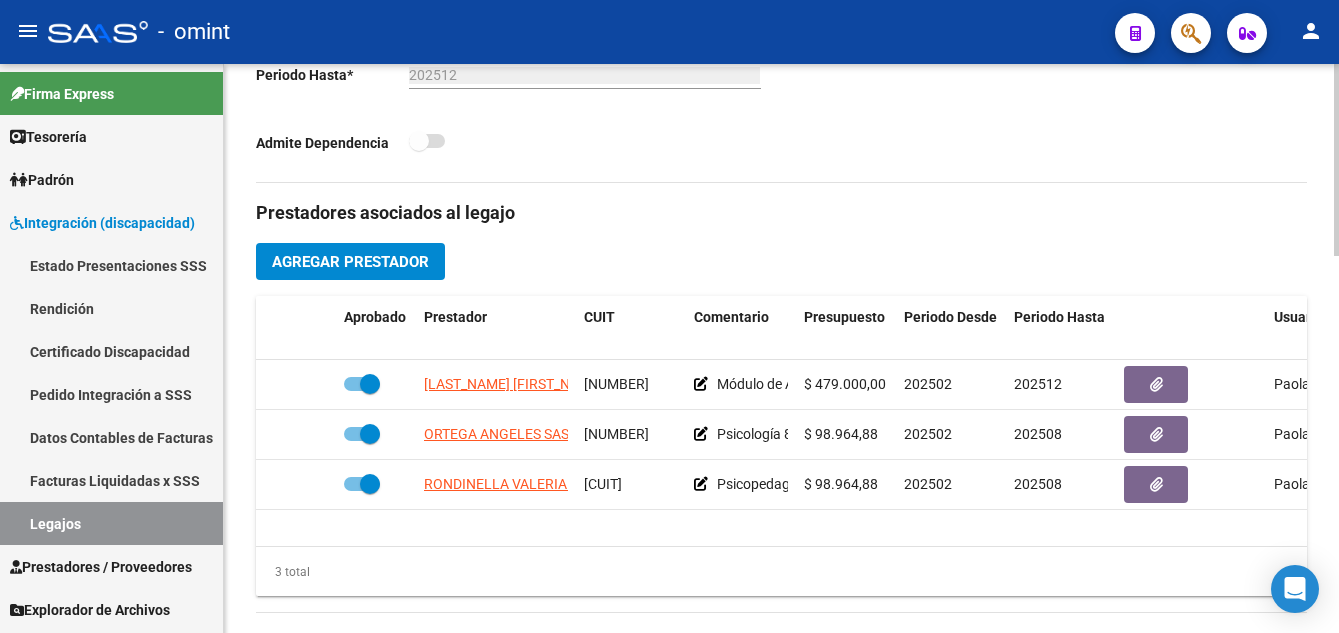 scroll, scrollTop: 700, scrollLeft: 0, axis: vertical 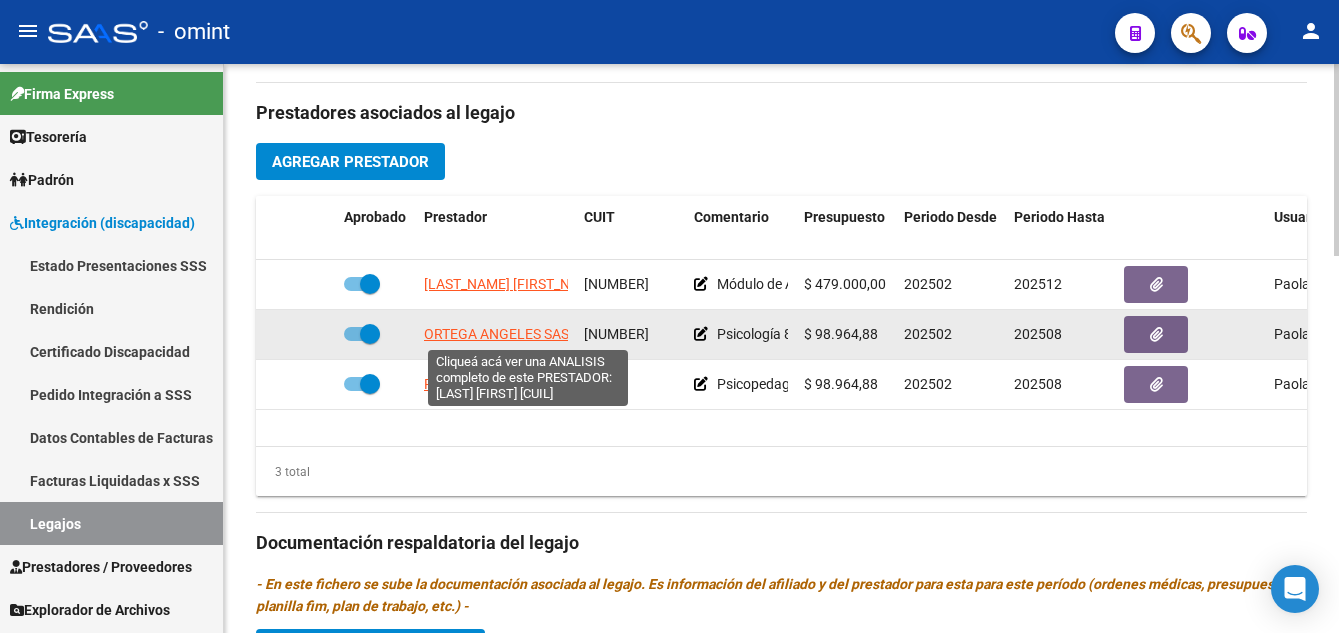 click on "ORTEGA ANGELES SASHA MAITE" 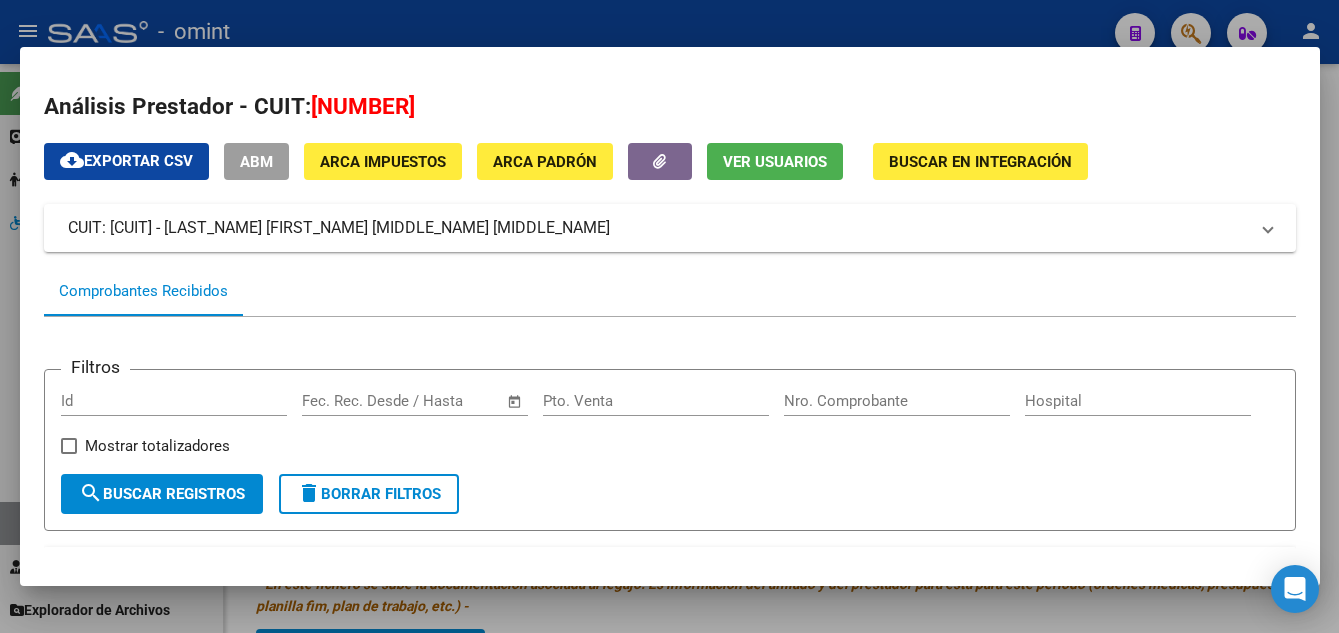 scroll, scrollTop: 300, scrollLeft: 0, axis: vertical 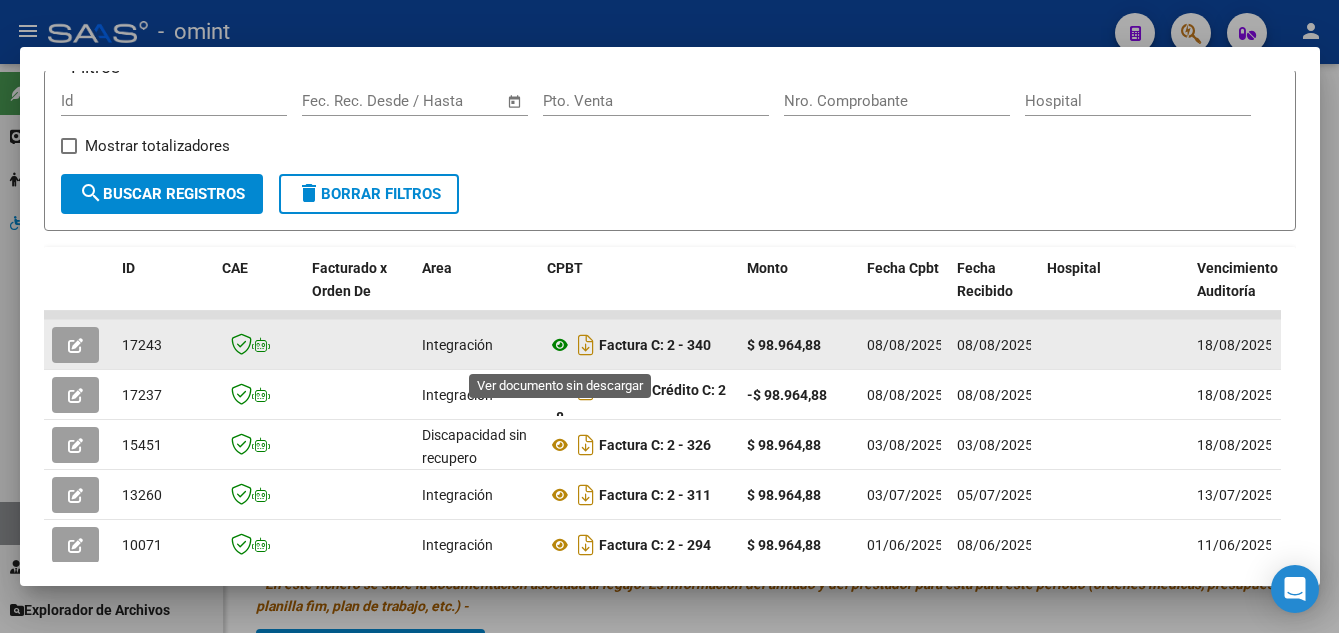 click 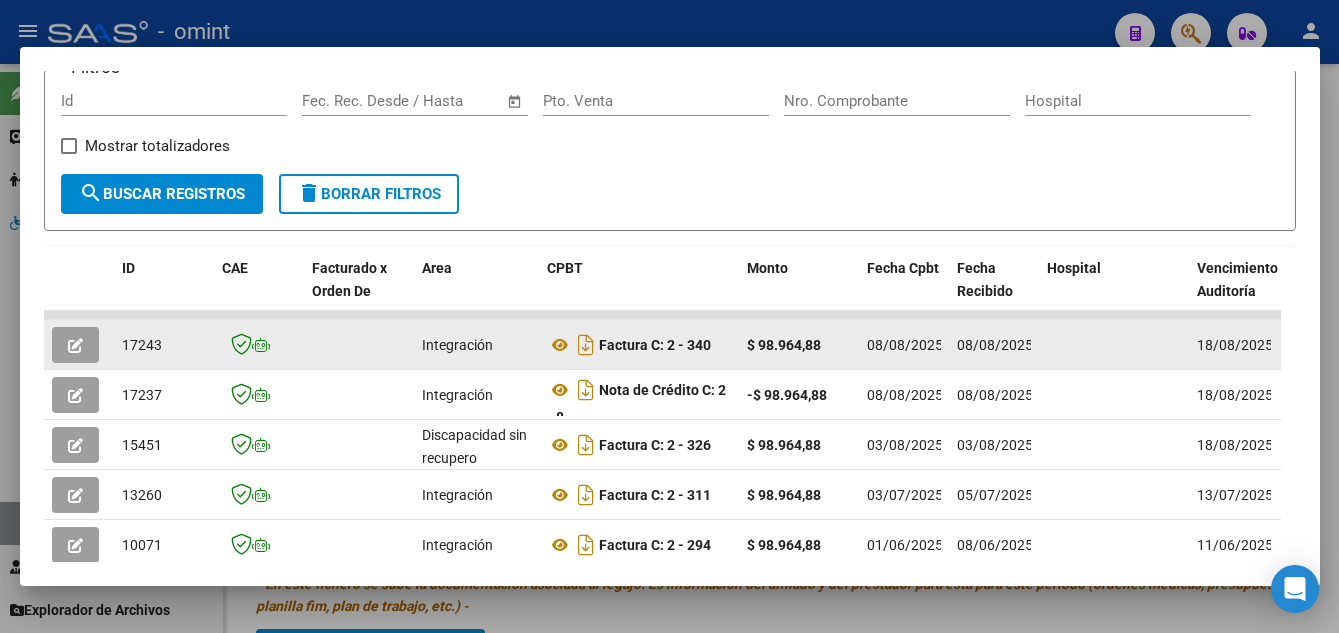 click 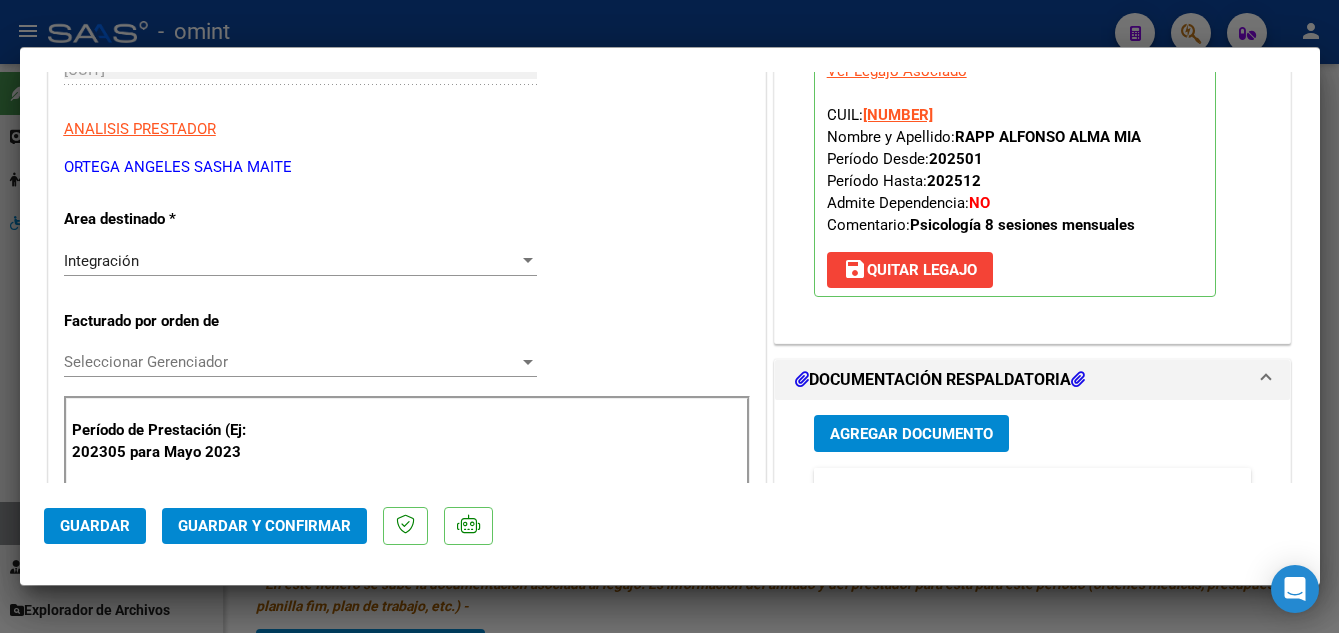 scroll, scrollTop: 500, scrollLeft: 0, axis: vertical 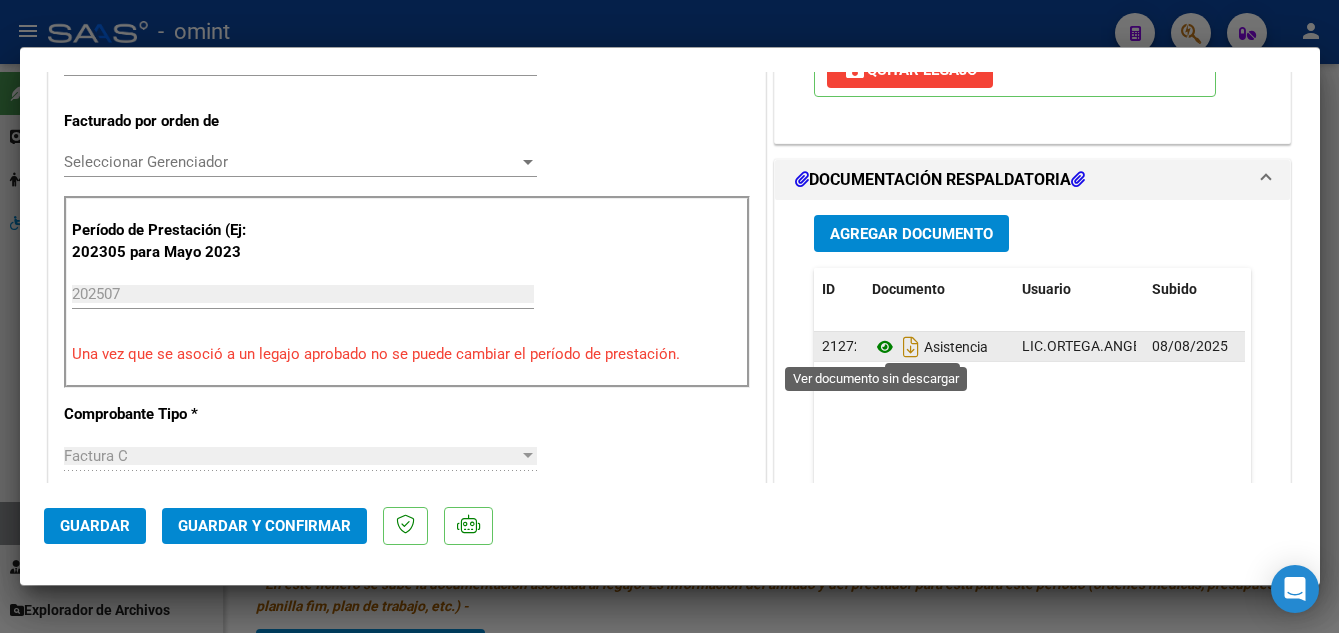 click 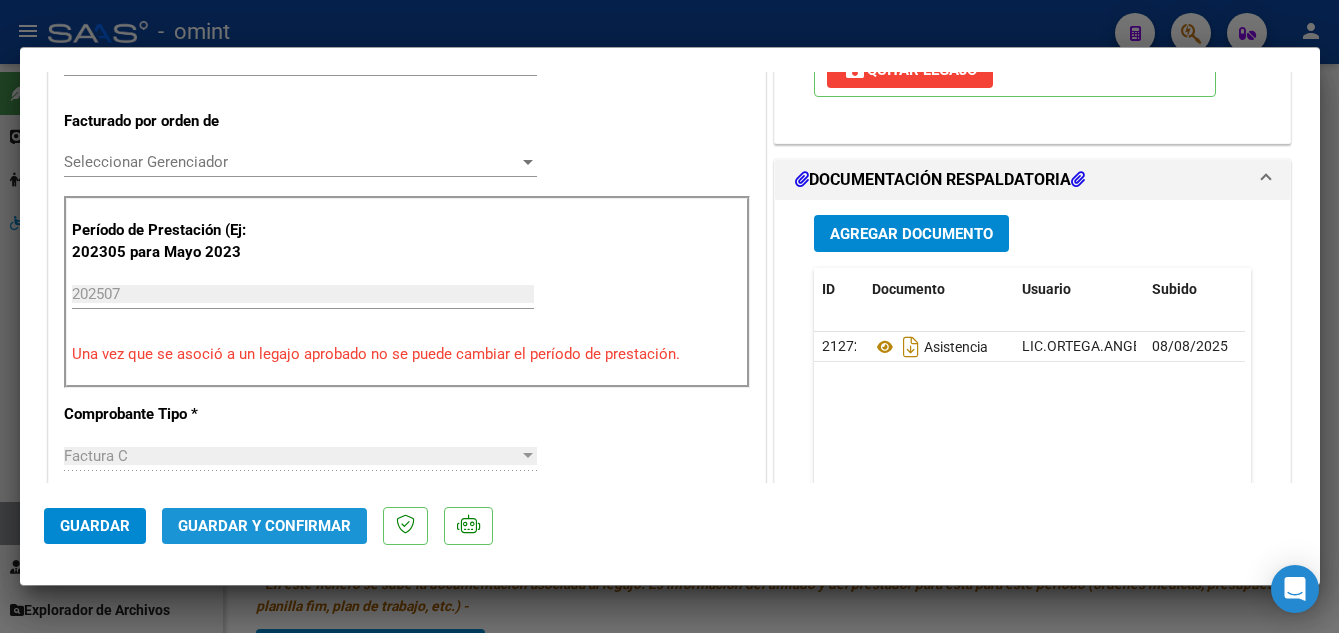 click on "Guardar y Confirmar" 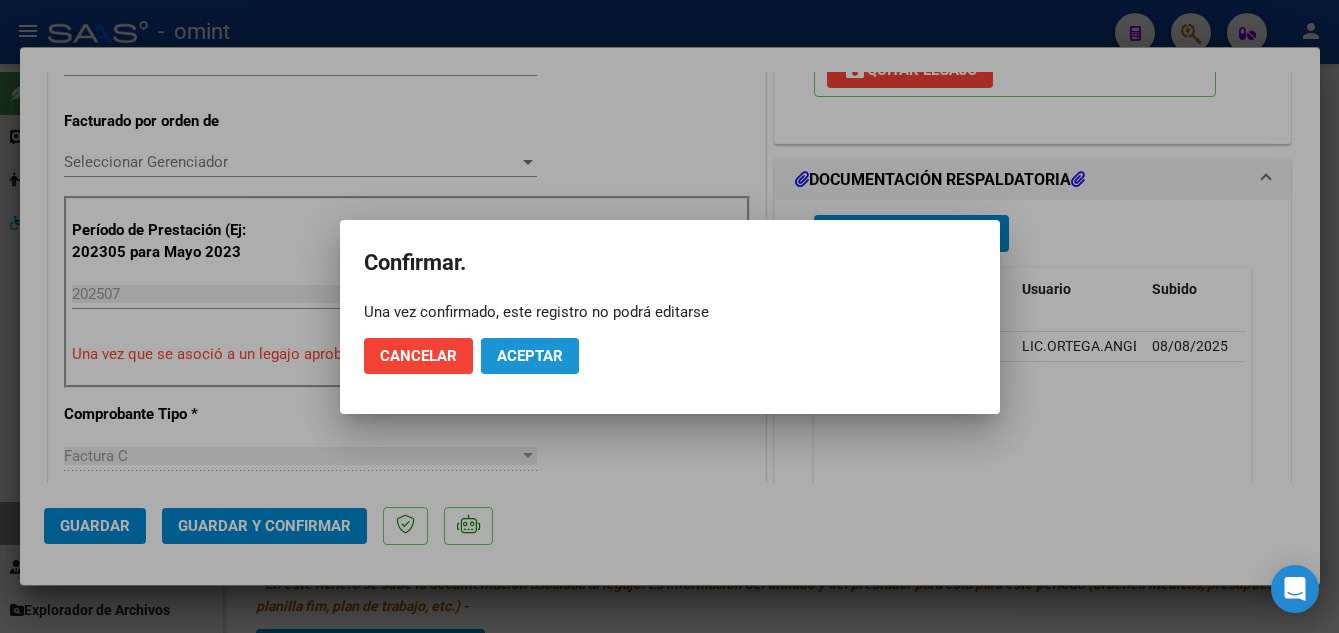 click on "Aceptar" 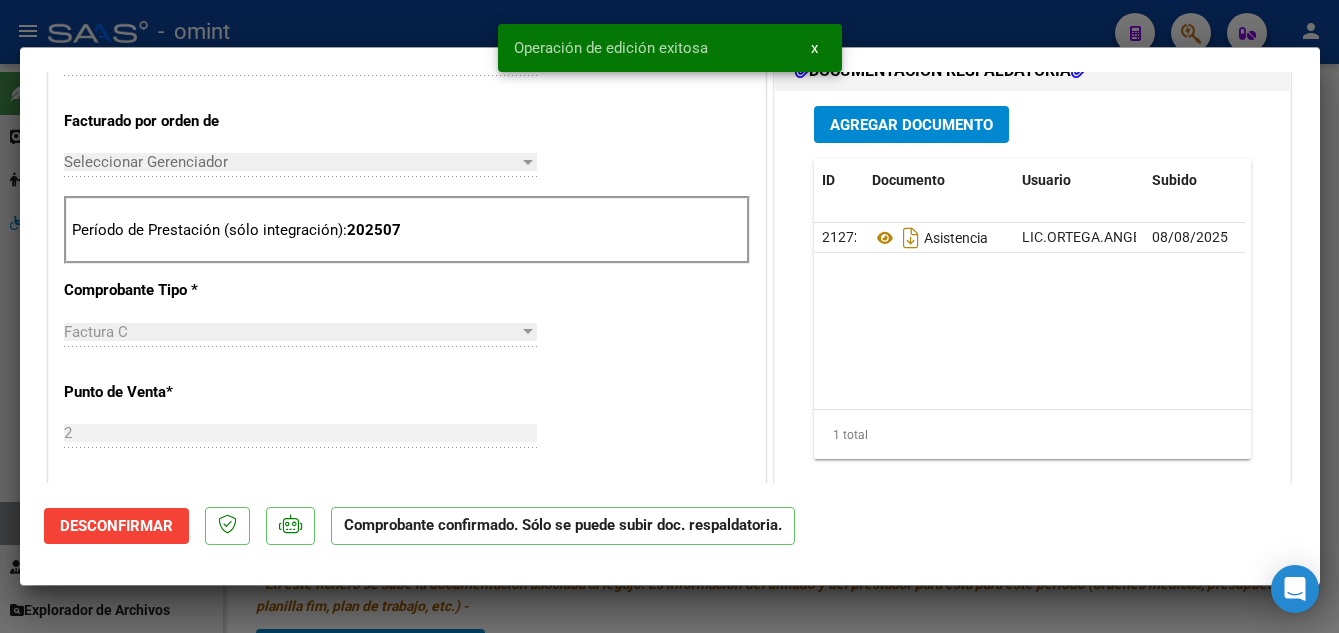 type 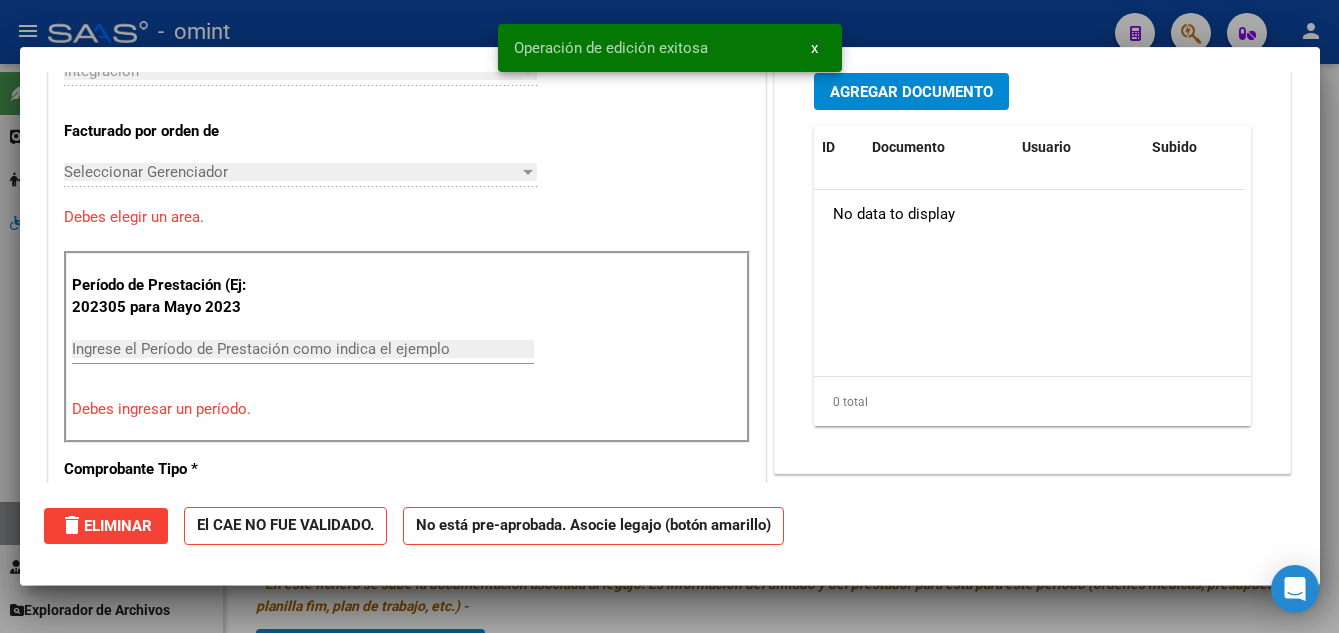 scroll, scrollTop: 0, scrollLeft: 0, axis: both 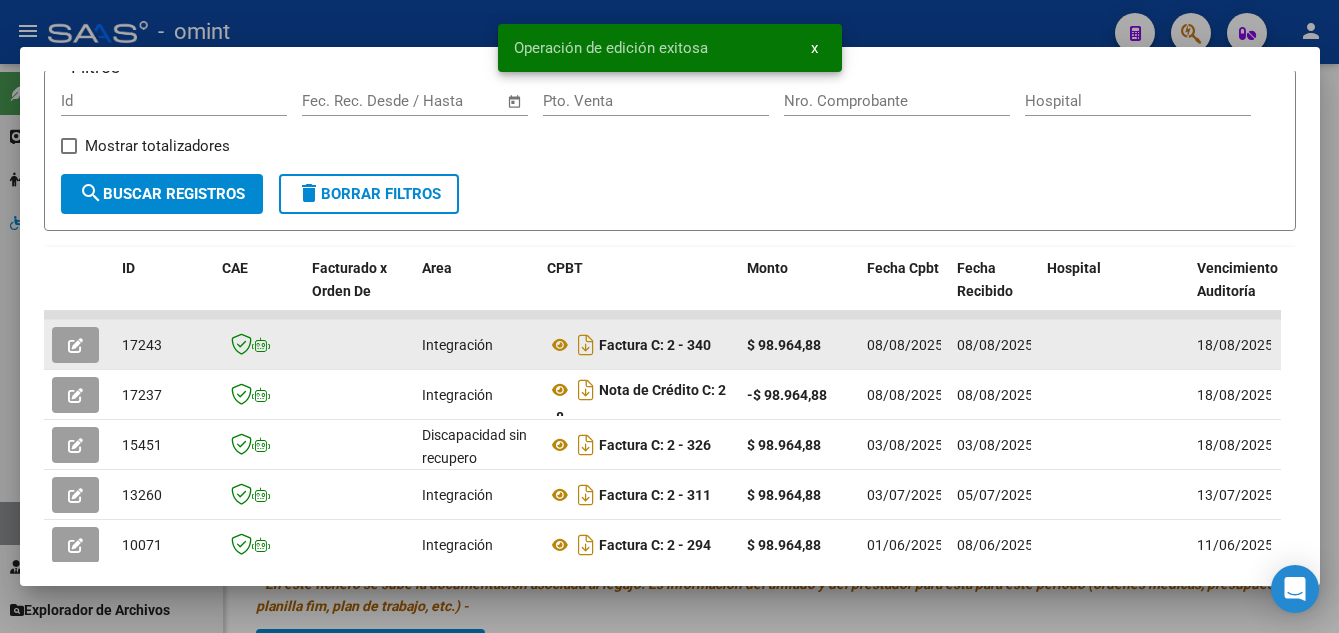 drag, startPoint x: 120, startPoint y: 354, endPoint x: 161, endPoint y: 360, distance: 41.4367 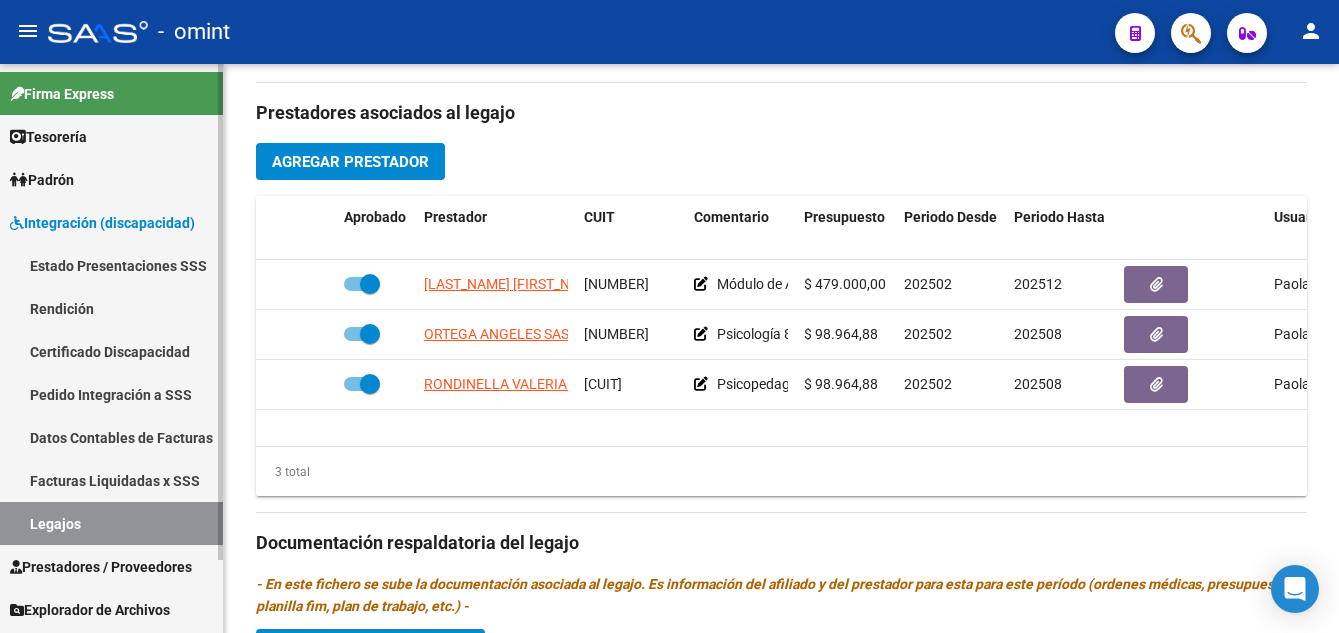 drag, startPoint x: 103, startPoint y: 351, endPoint x: 100, endPoint y: 483, distance: 132.03409 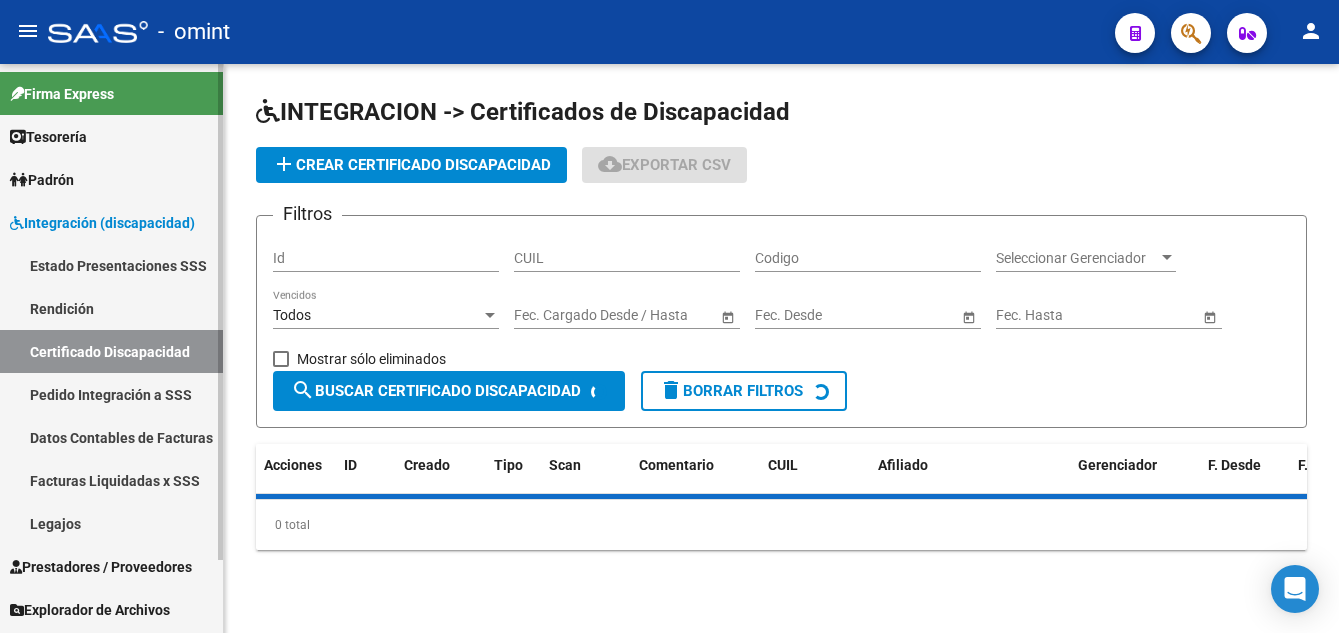 scroll, scrollTop: 0, scrollLeft: 0, axis: both 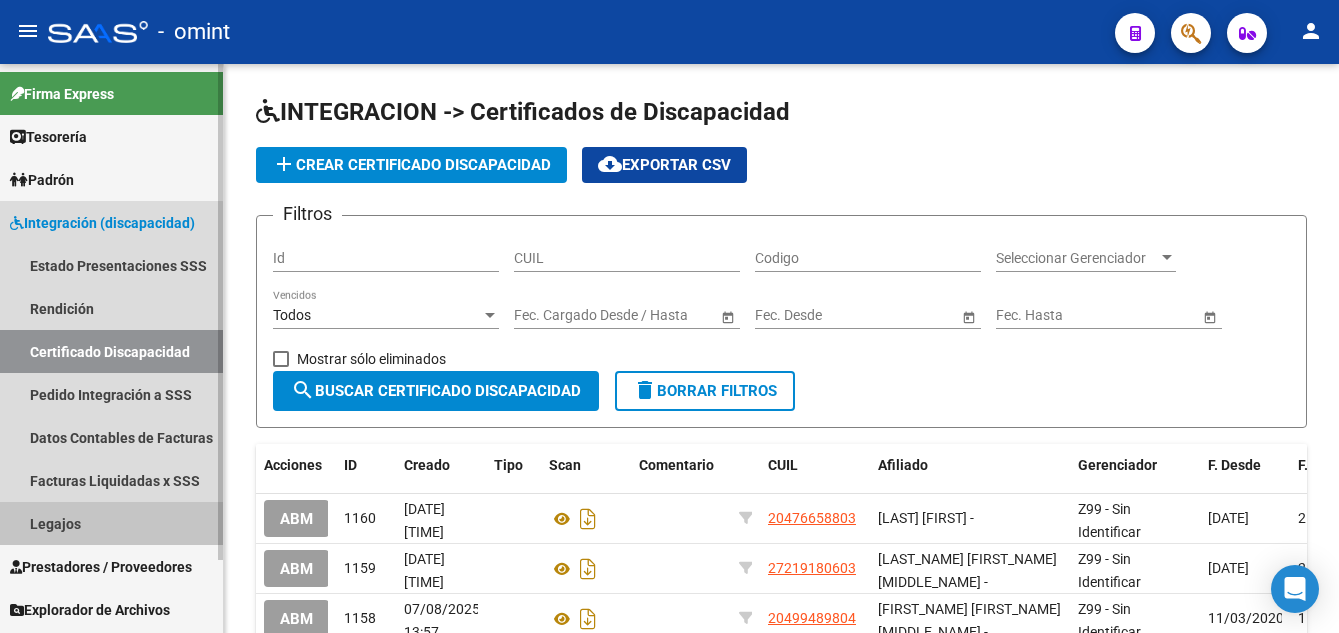 click on "Legajos" at bounding box center (111, 523) 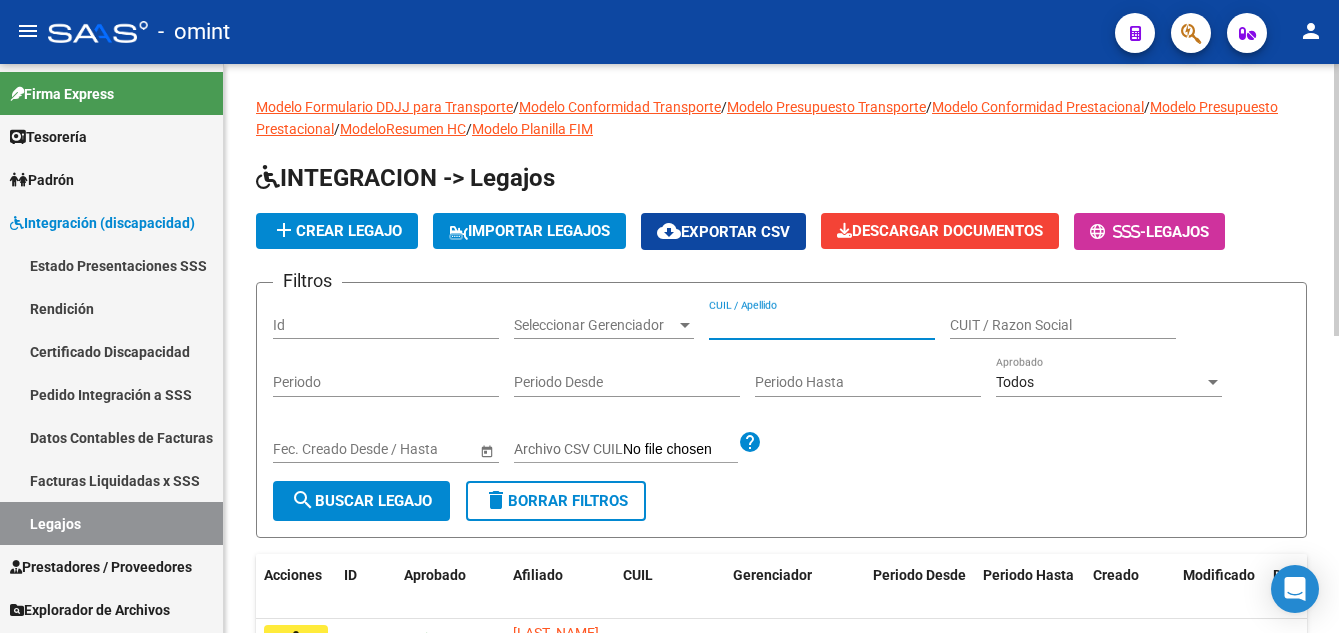 paste on "[LAST_NAME] [LAST_NAME] [FIRST_NAME]" 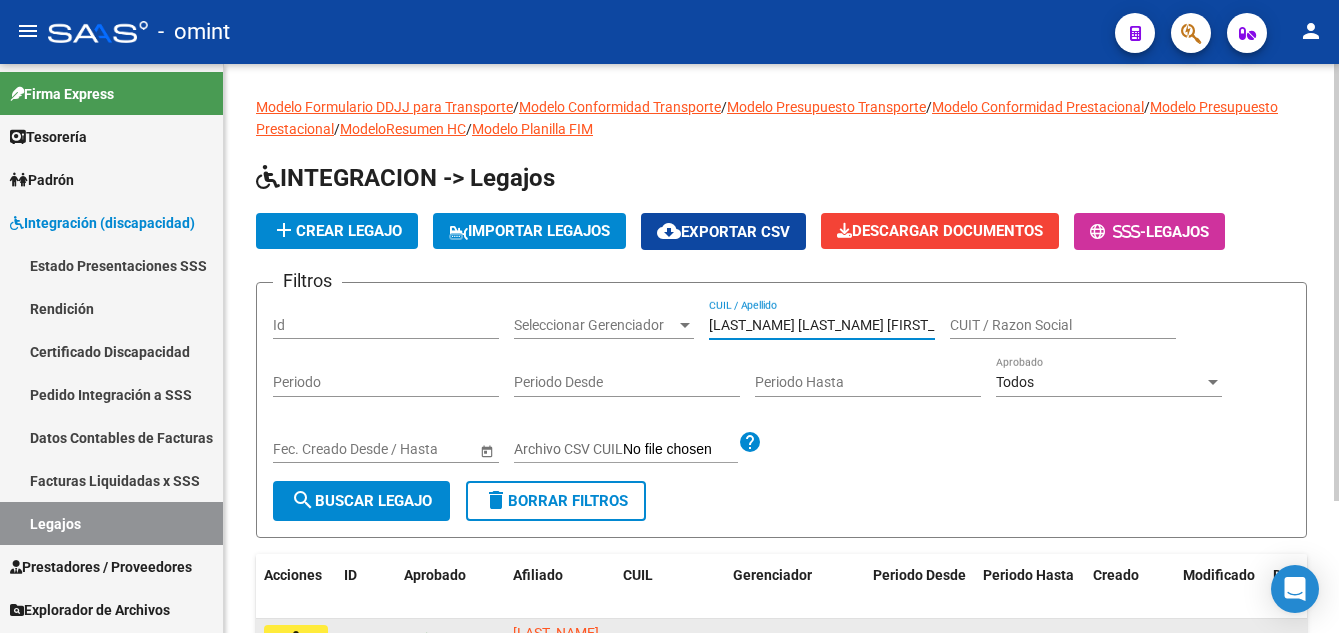 scroll, scrollTop: 172, scrollLeft: 0, axis: vertical 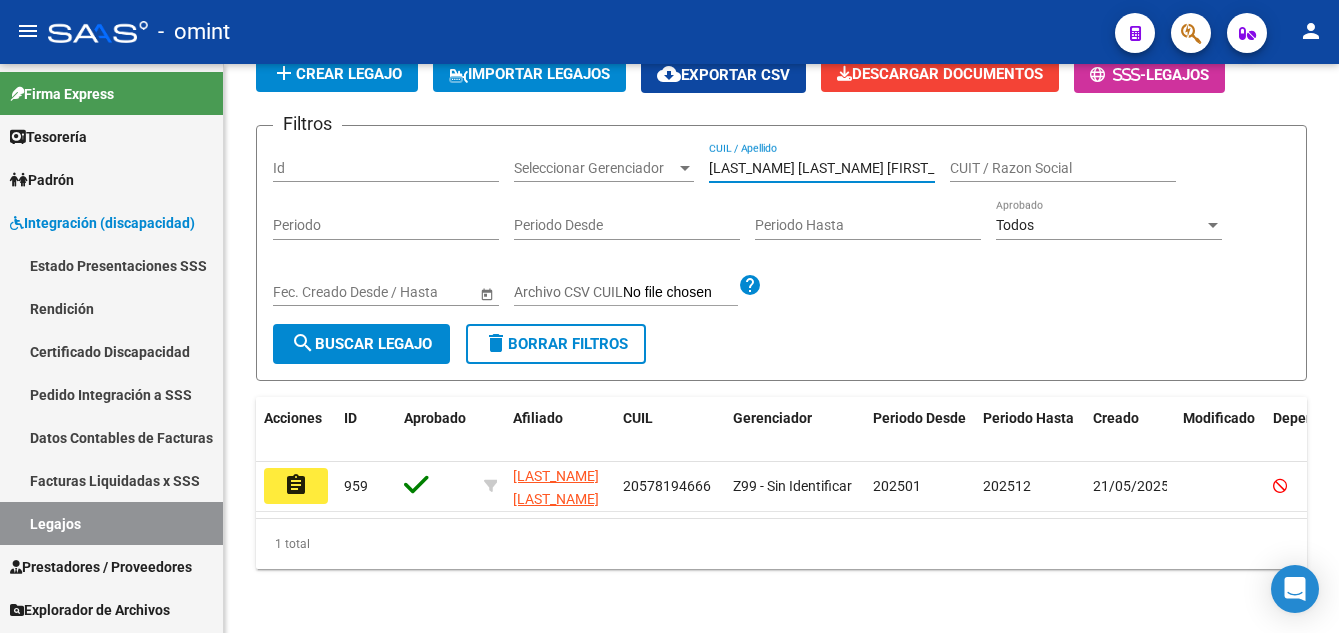 type on "[LAST_NAME] [LAST_NAME] [FIRST_NAME]" 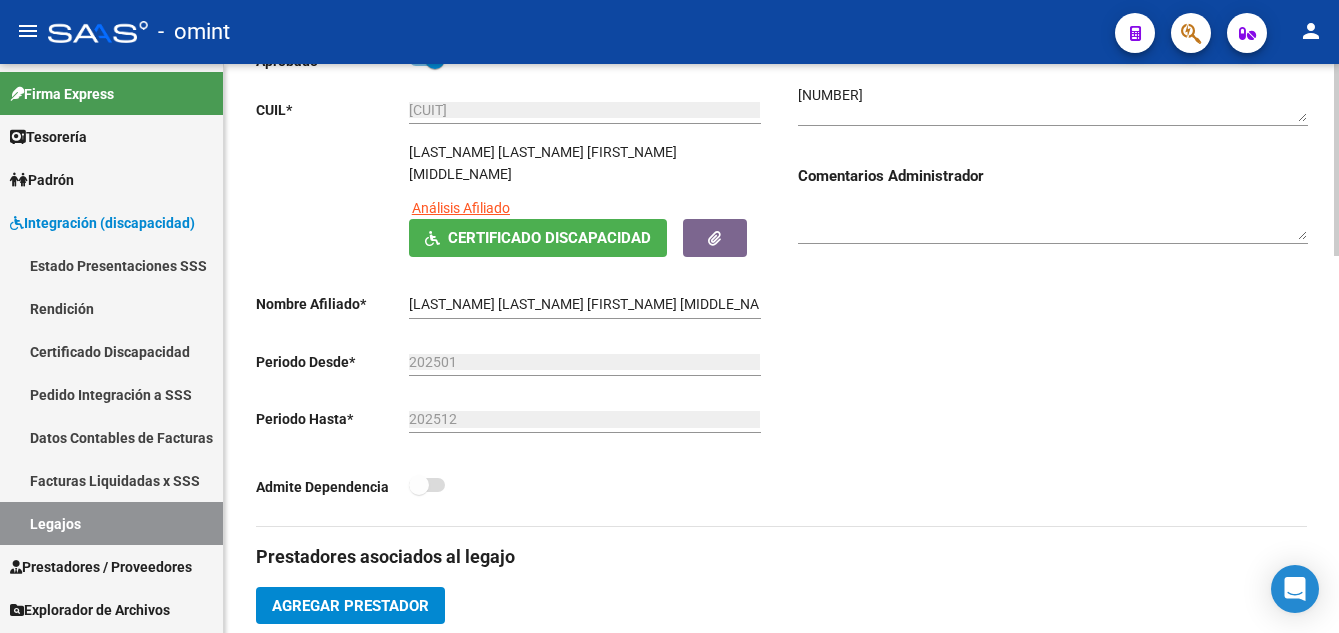 scroll, scrollTop: 500, scrollLeft: 0, axis: vertical 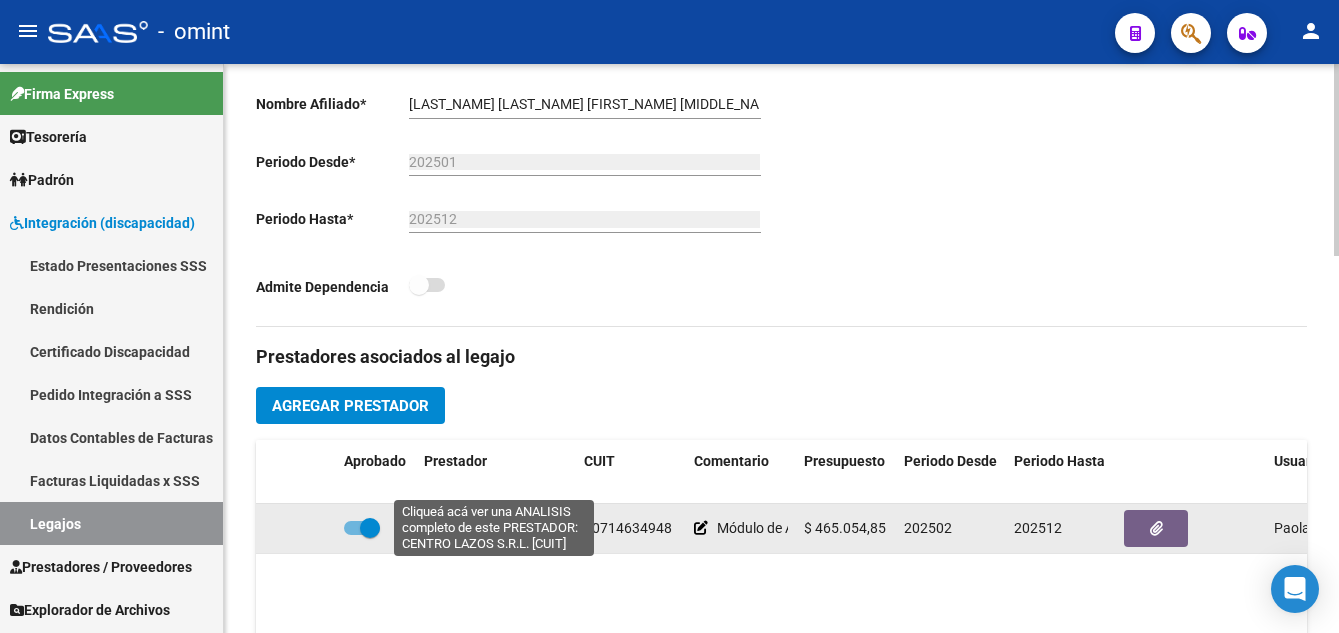 click on "CENTRO LAZOS S.R.L." 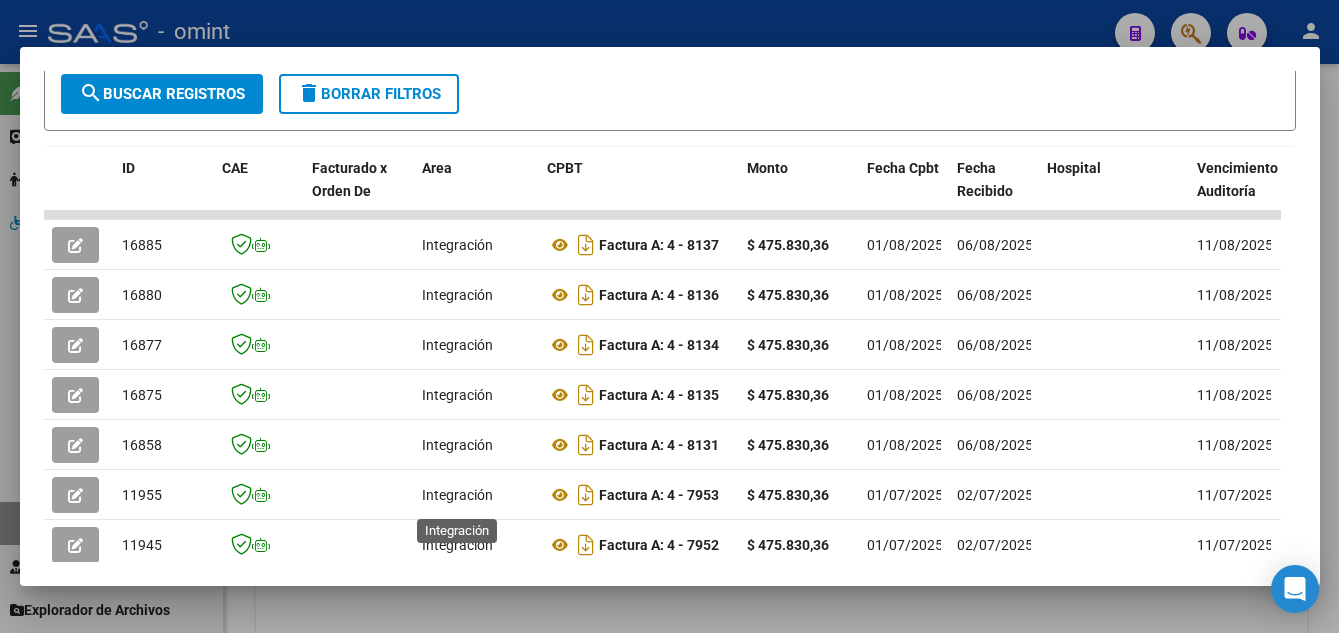 scroll, scrollTop: 678, scrollLeft: 0, axis: vertical 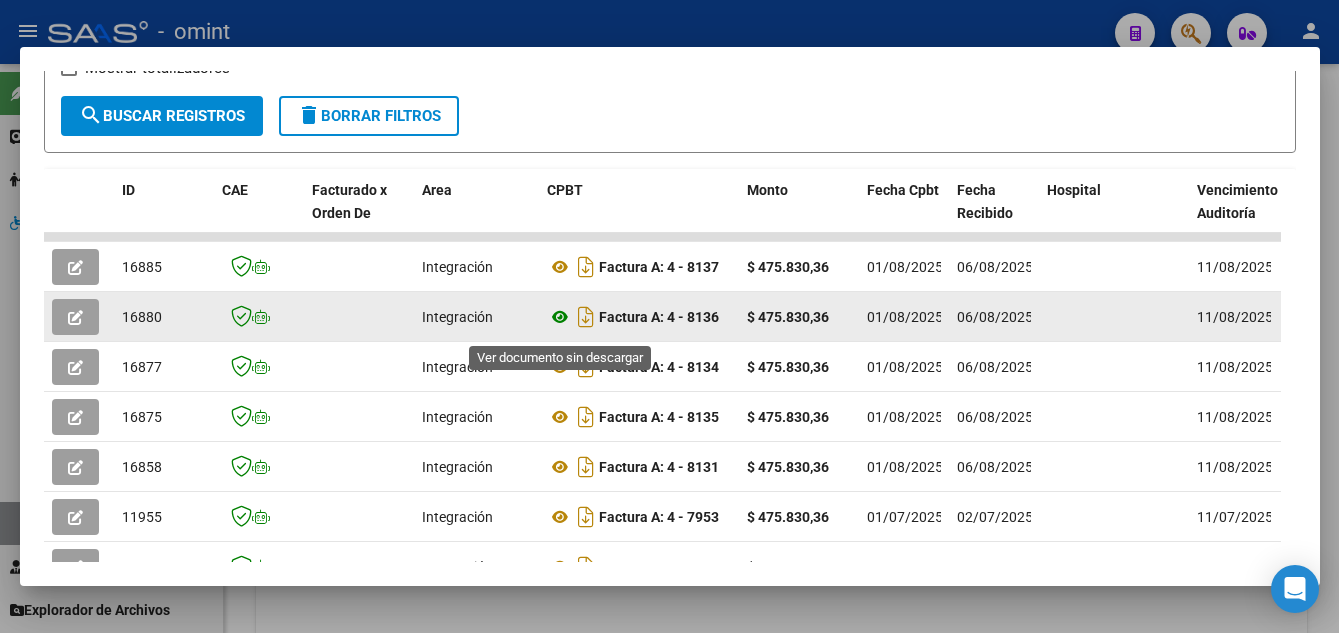 click 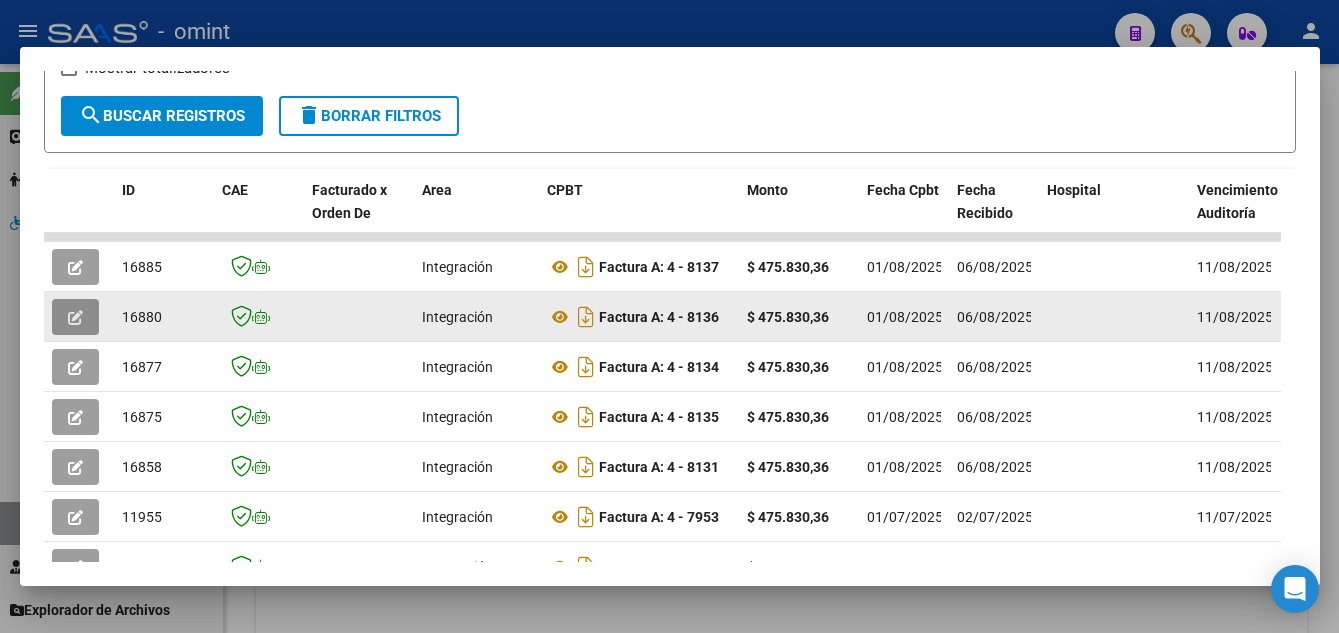 click 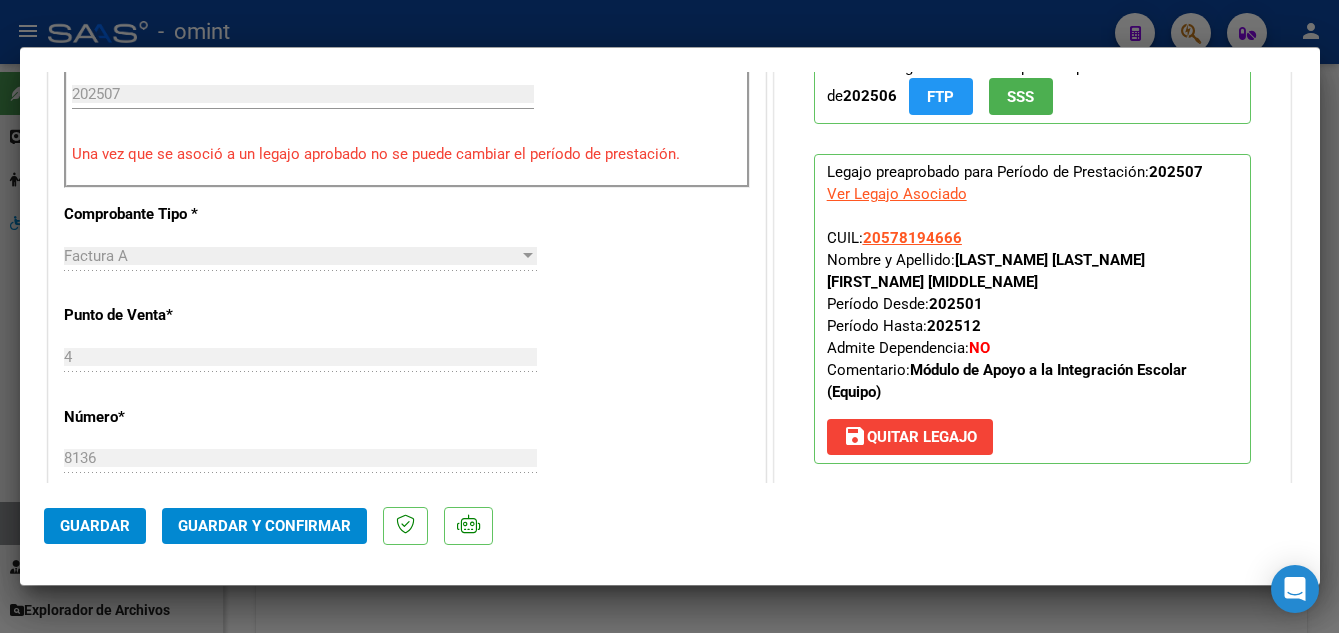 scroll, scrollTop: 1000, scrollLeft: 0, axis: vertical 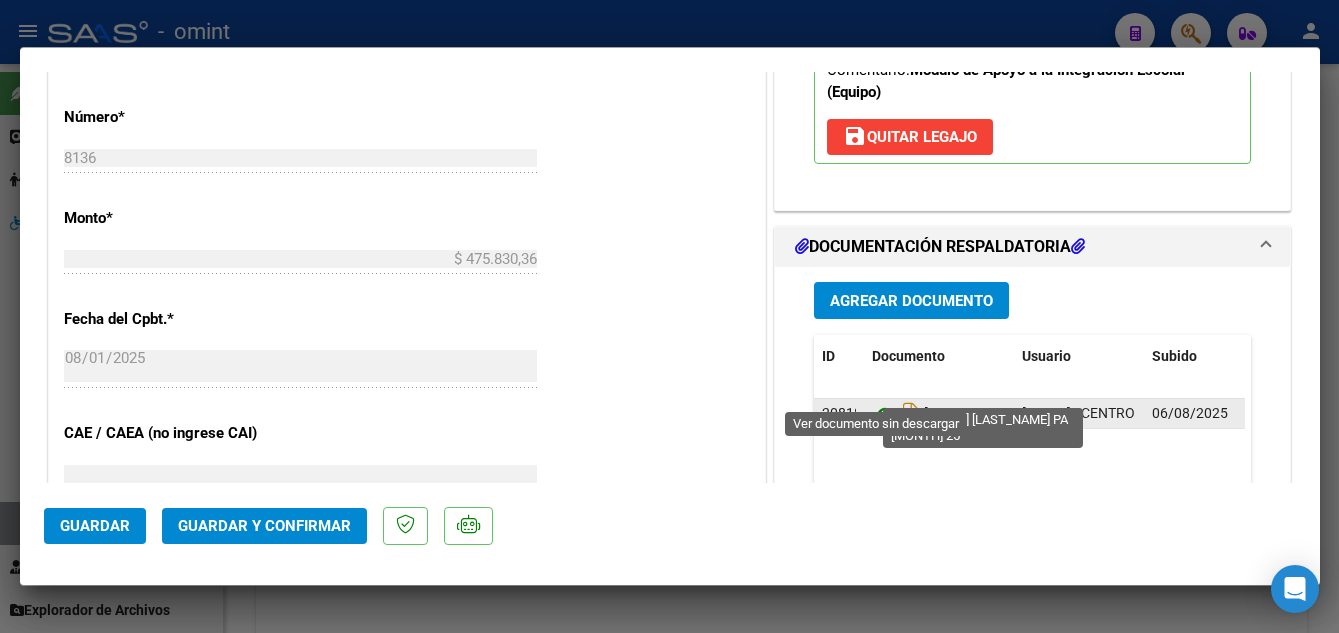 click 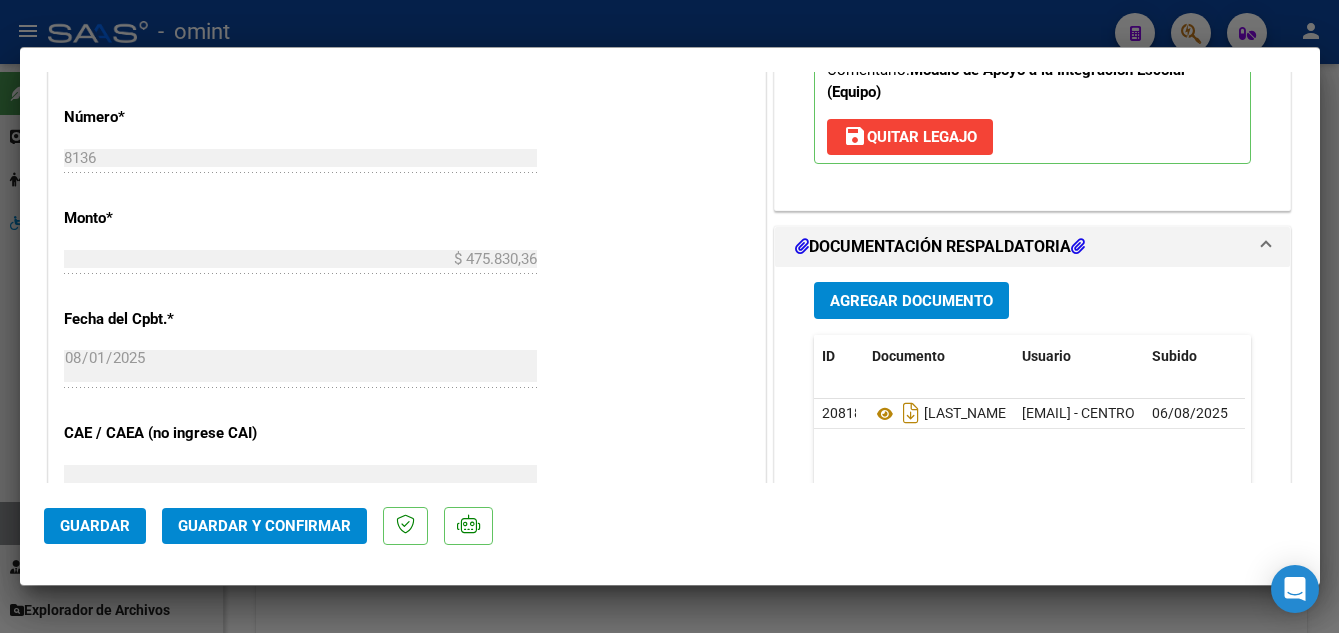 click on "Guardar y Confirmar" 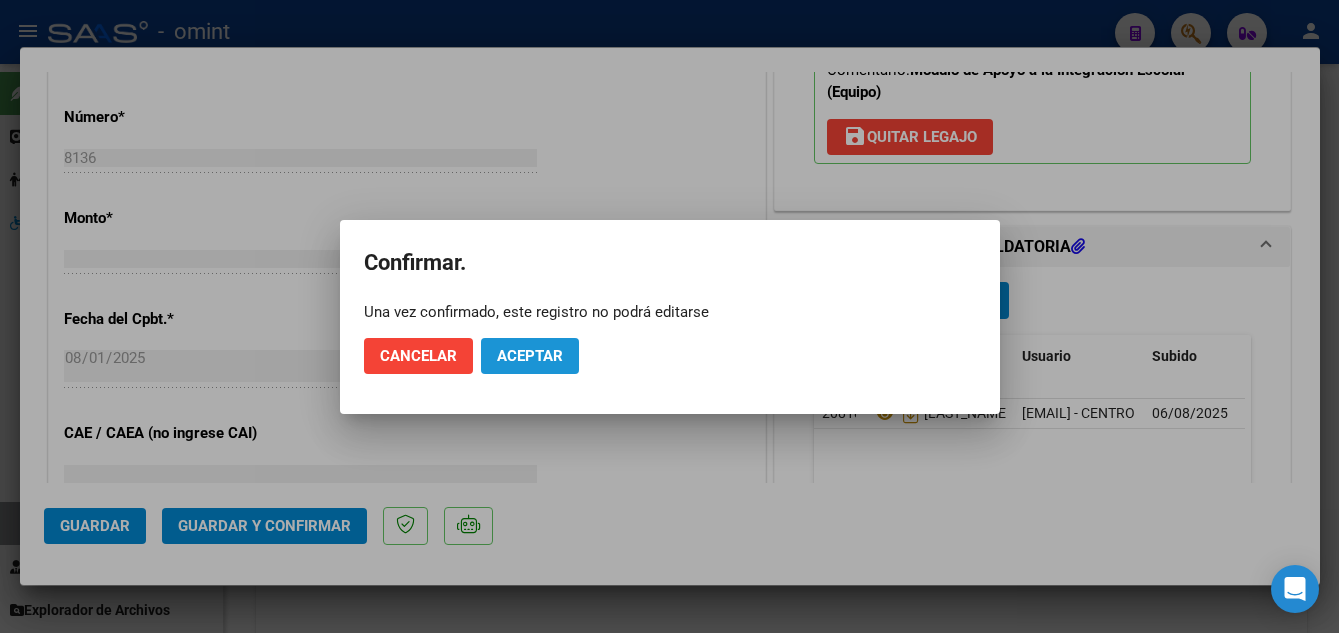 click on "Aceptar" 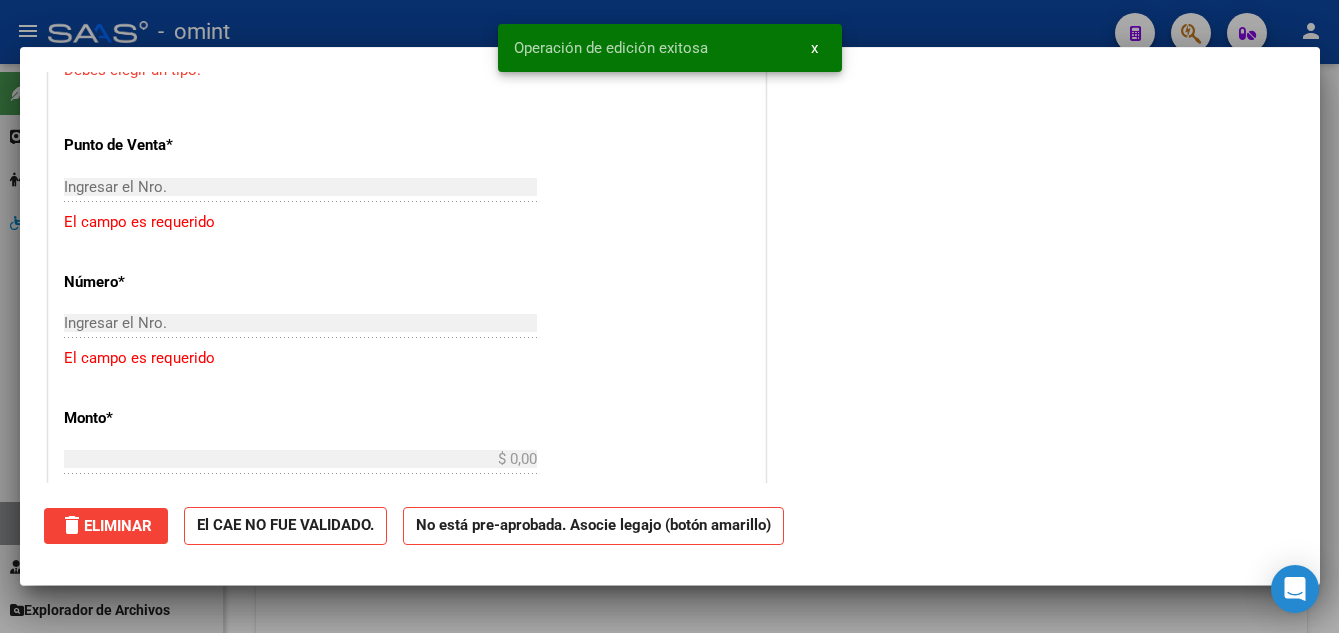 type 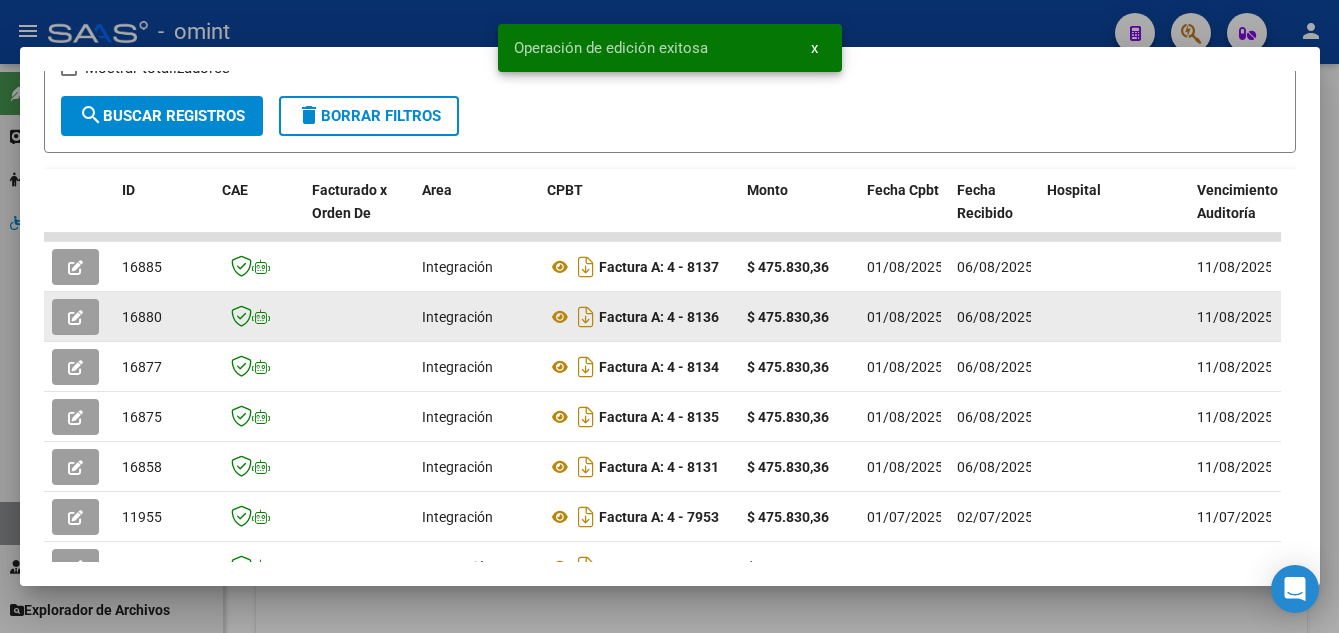drag, startPoint x: 120, startPoint y: 326, endPoint x: 163, endPoint y: 330, distance: 43.185646 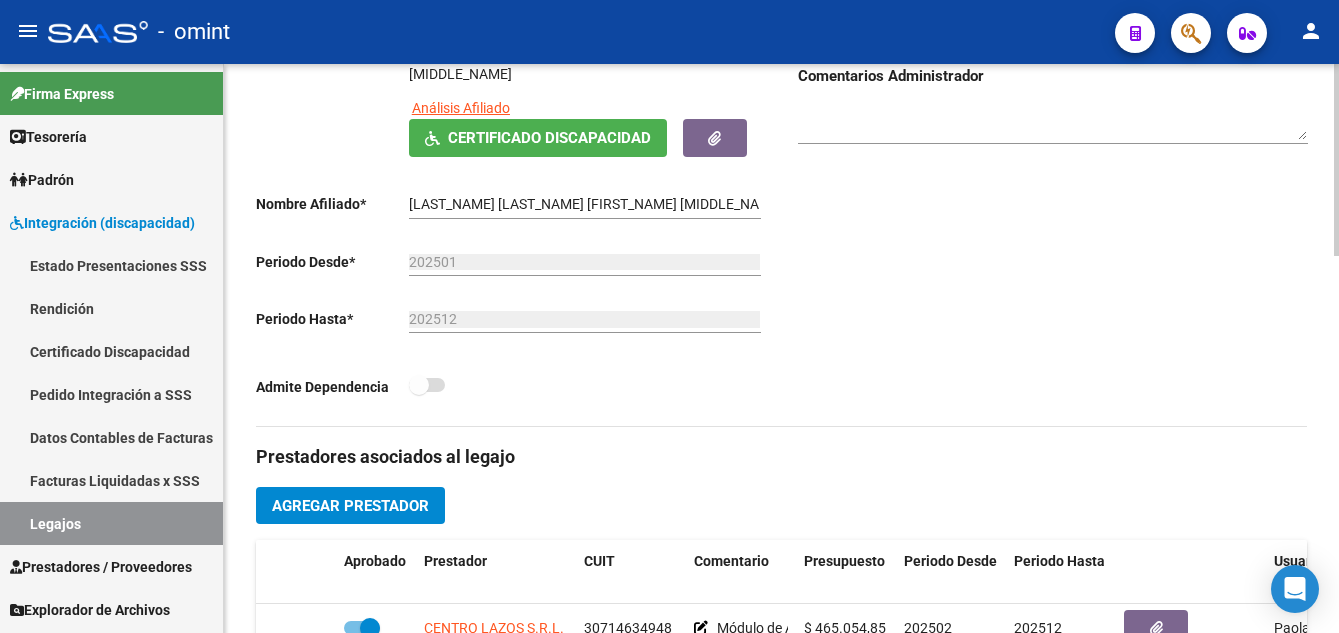scroll, scrollTop: 300, scrollLeft: 0, axis: vertical 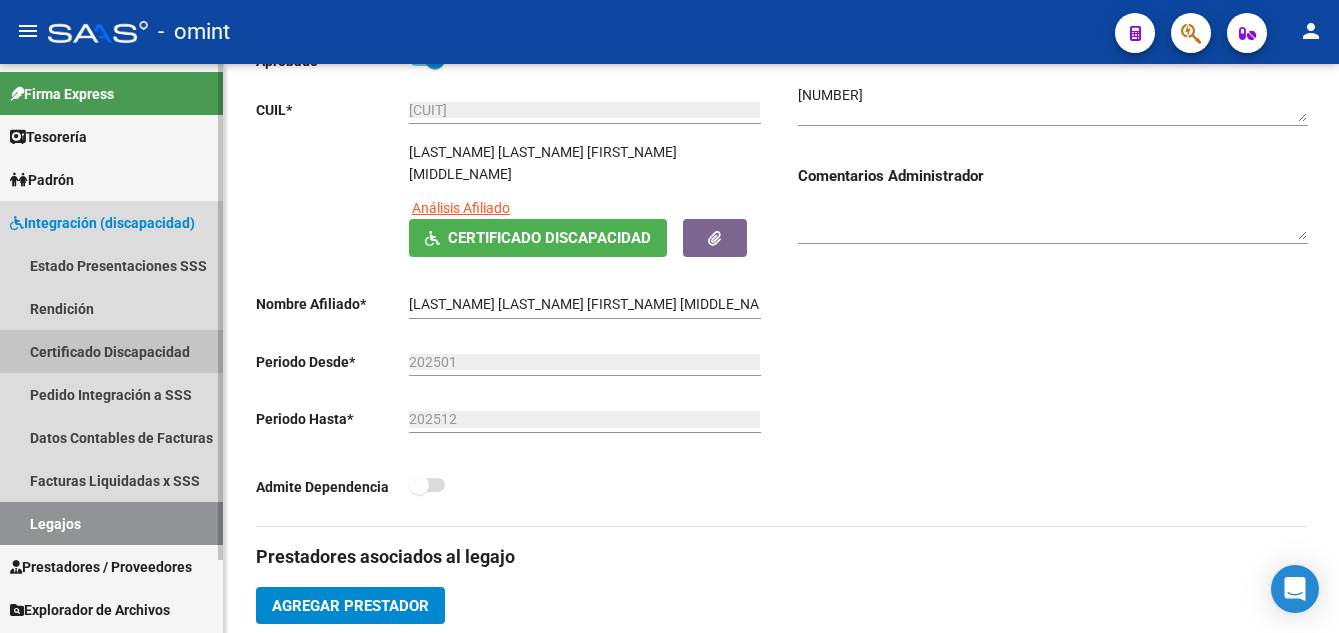 drag, startPoint x: 105, startPoint y: 350, endPoint x: 86, endPoint y: 494, distance: 145.24806 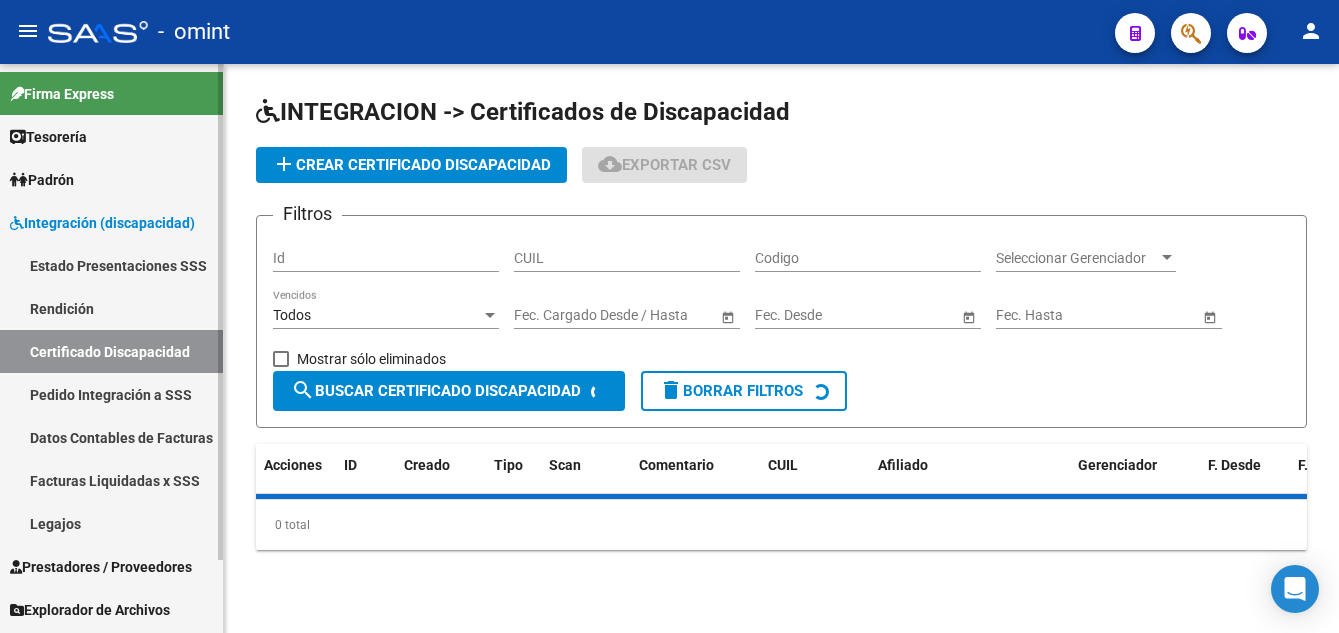 scroll, scrollTop: 0, scrollLeft: 0, axis: both 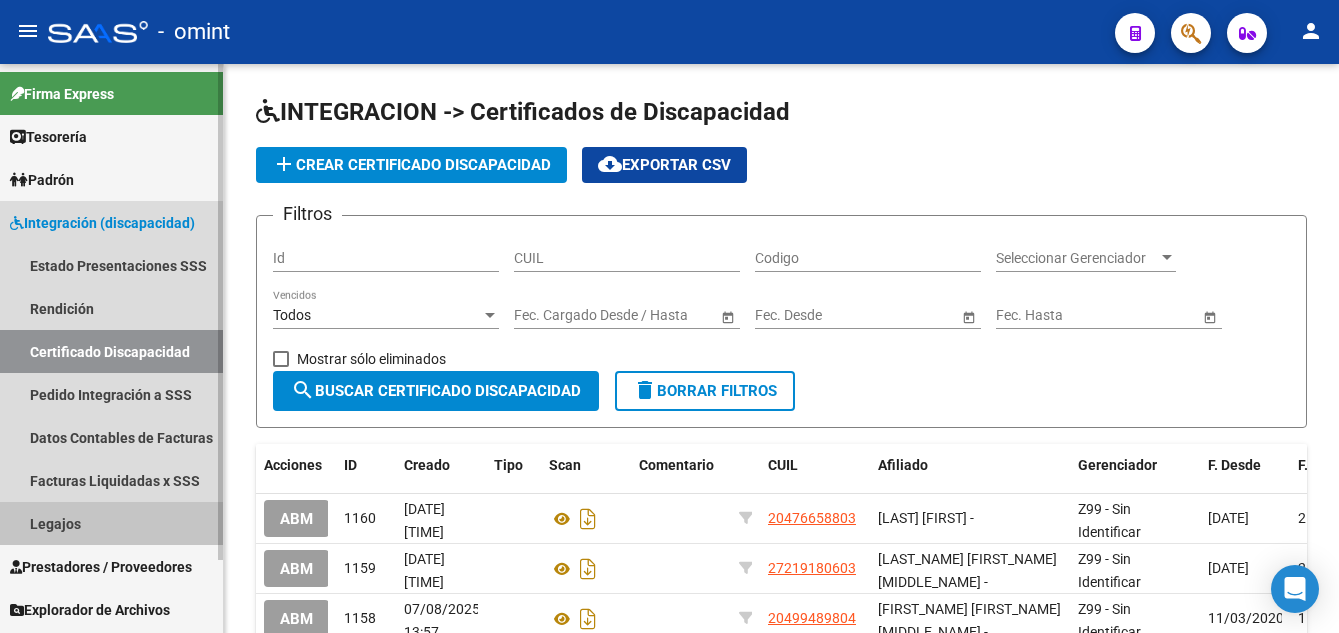 click on "Legajos" at bounding box center (111, 523) 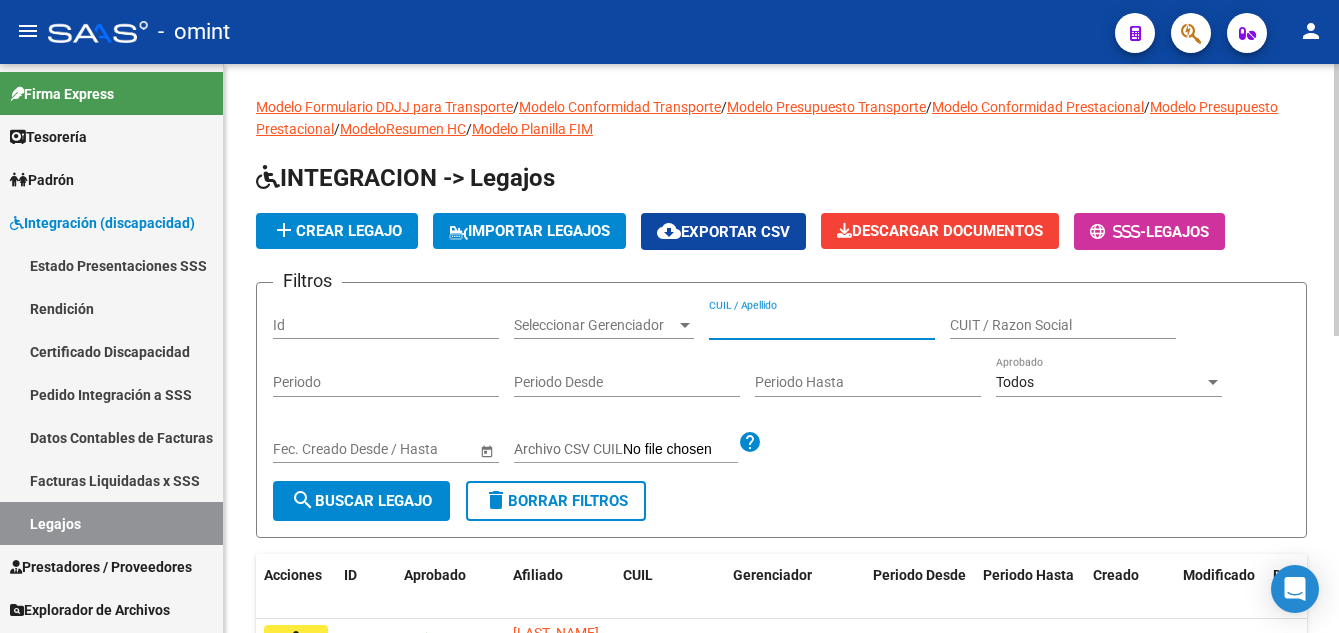 click on "CUIL / Apellido" at bounding box center (822, 325) 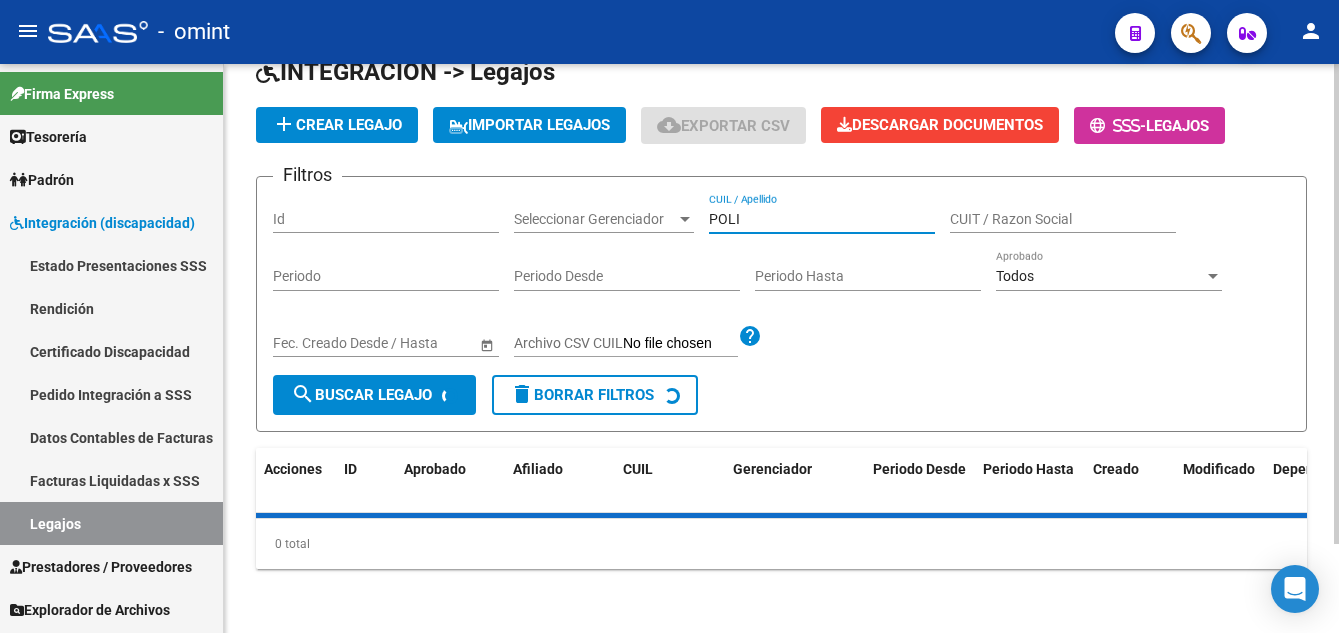 scroll, scrollTop: 151, scrollLeft: 0, axis: vertical 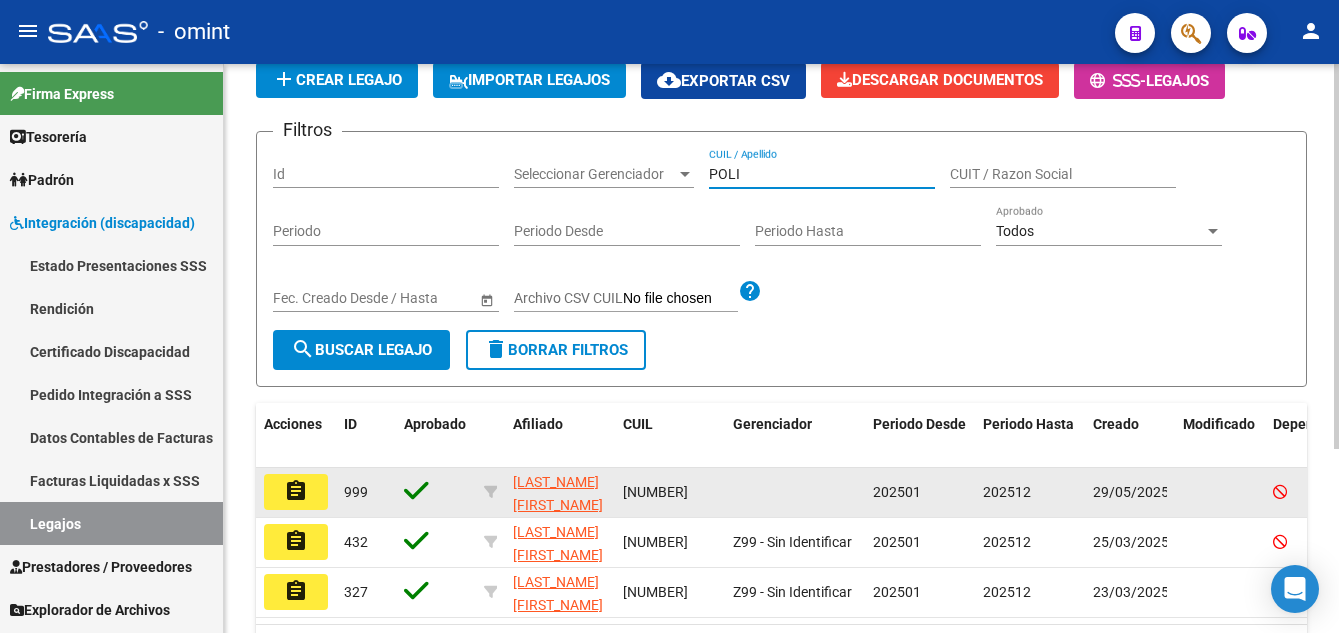 type on "POLI" 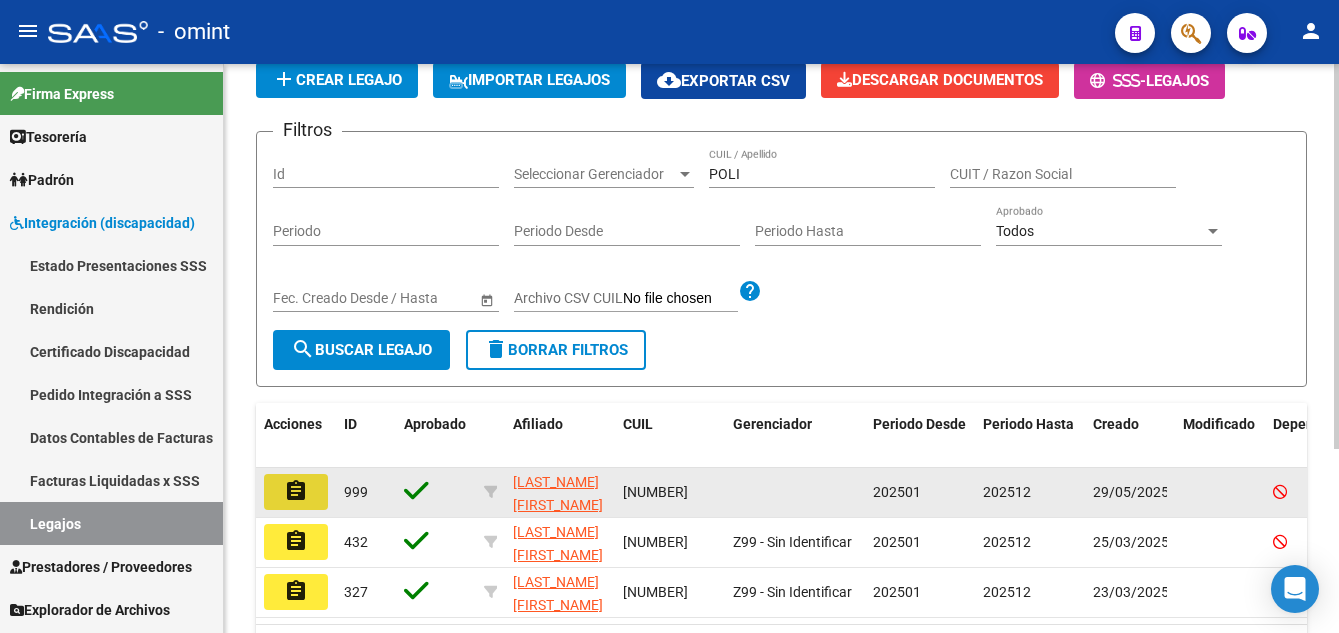 click on "assignment" 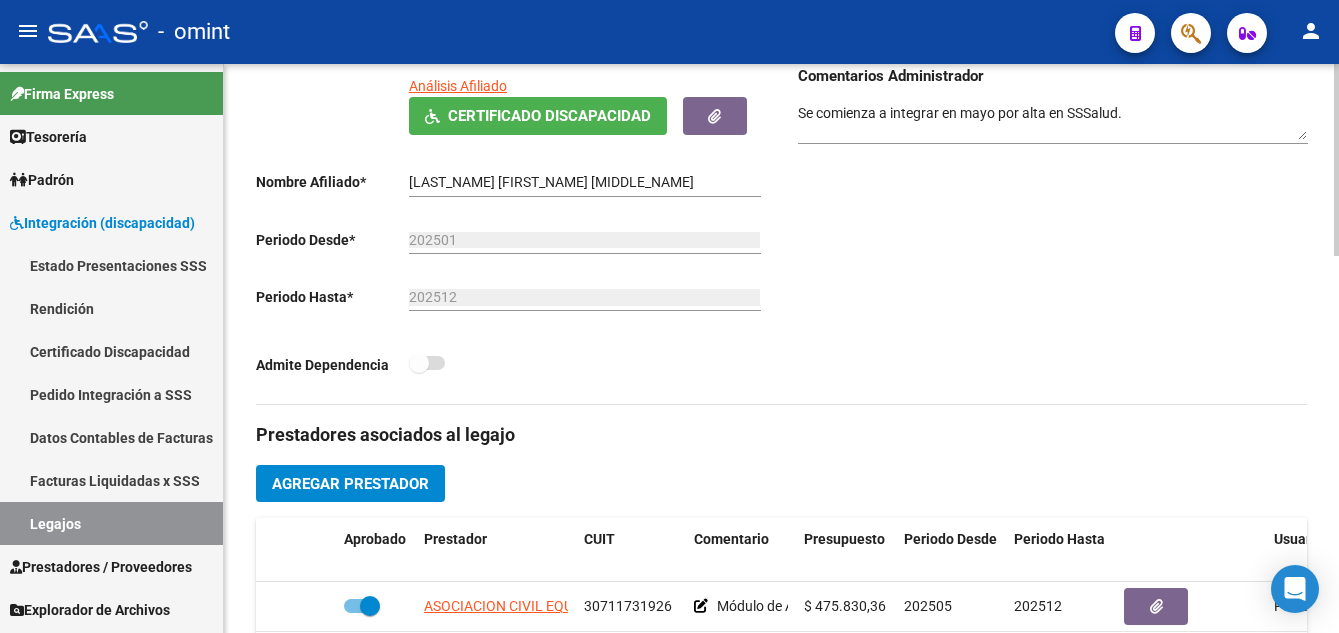 scroll, scrollTop: 500, scrollLeft: 0, axis: vertical 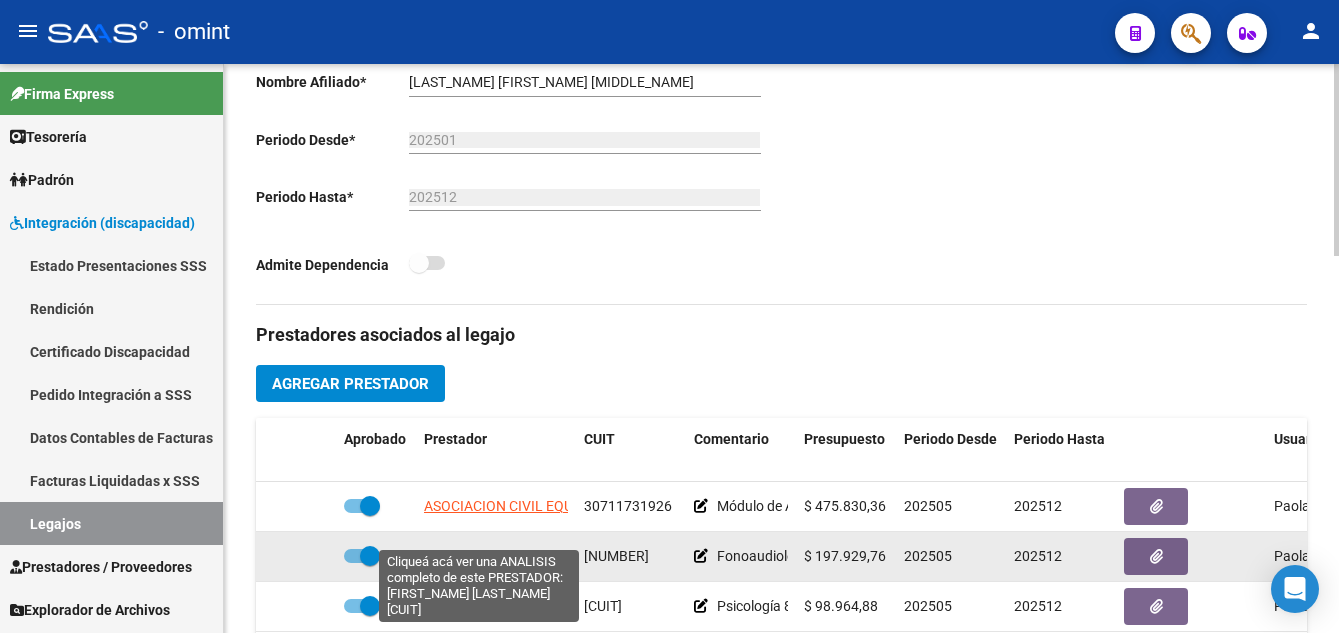 click on "[FIRST_NAME] [LAST_NAME]" 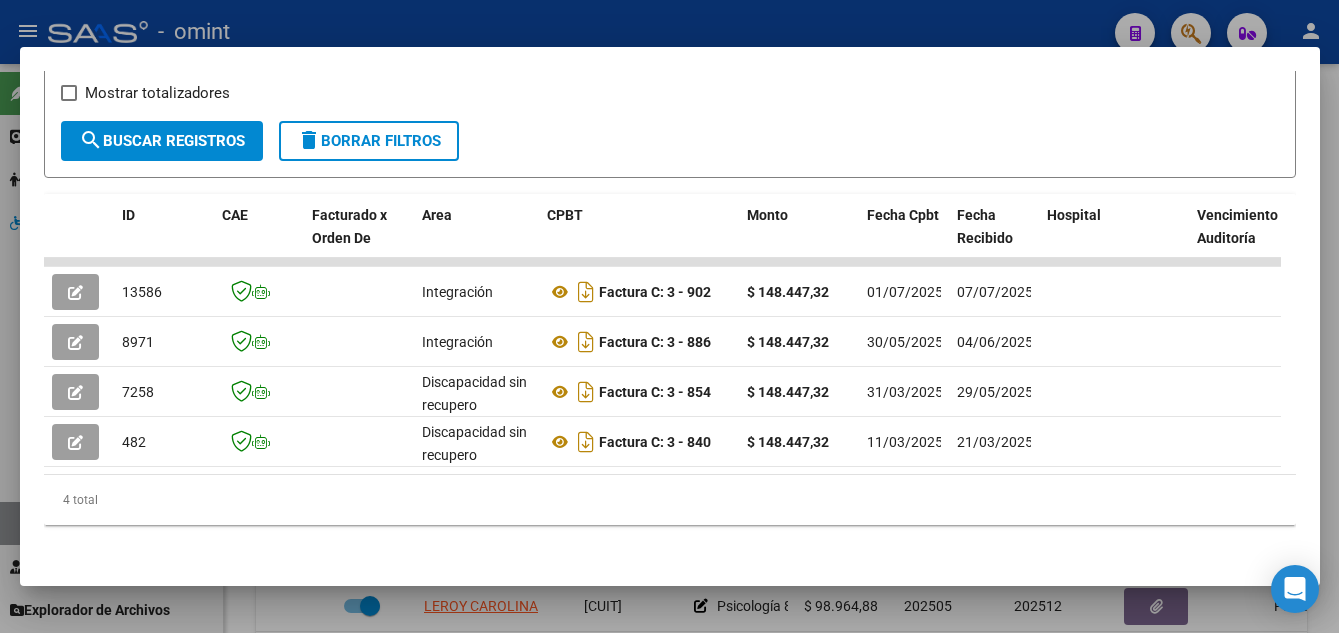 scroll, scrollTop: 378, scrollLeft: 0, axis: vertical 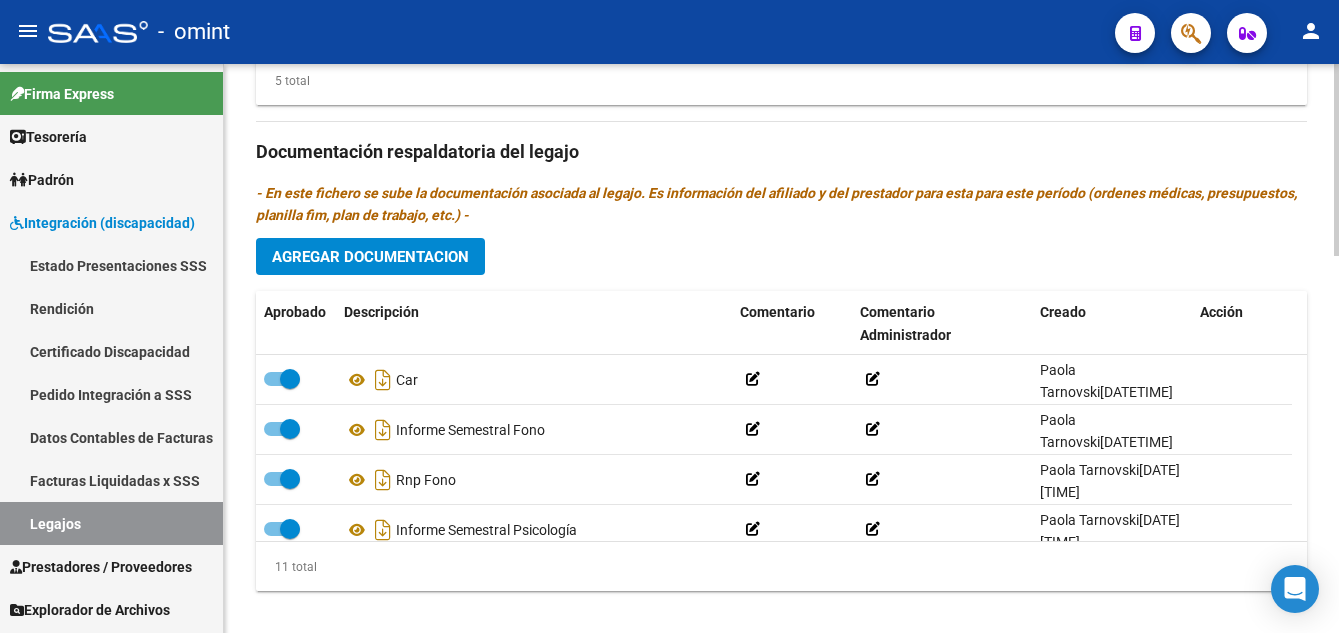 click 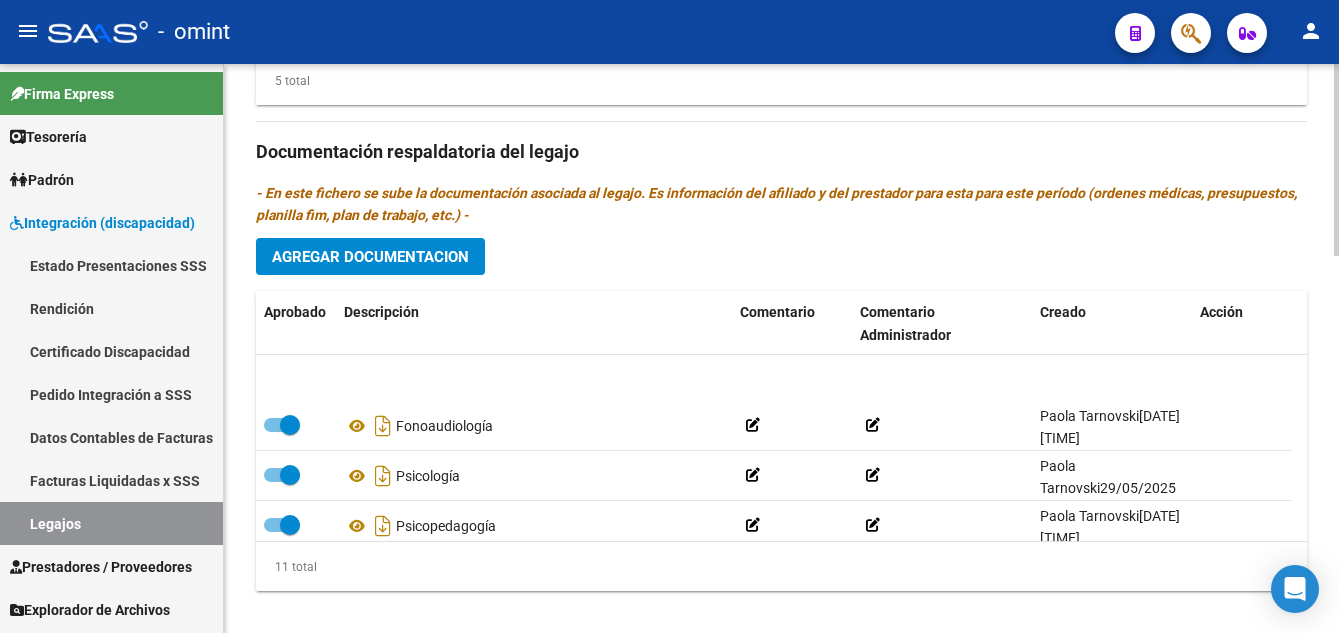 scroll, scrollTop: 0, scrollLeft: 0, axis: both 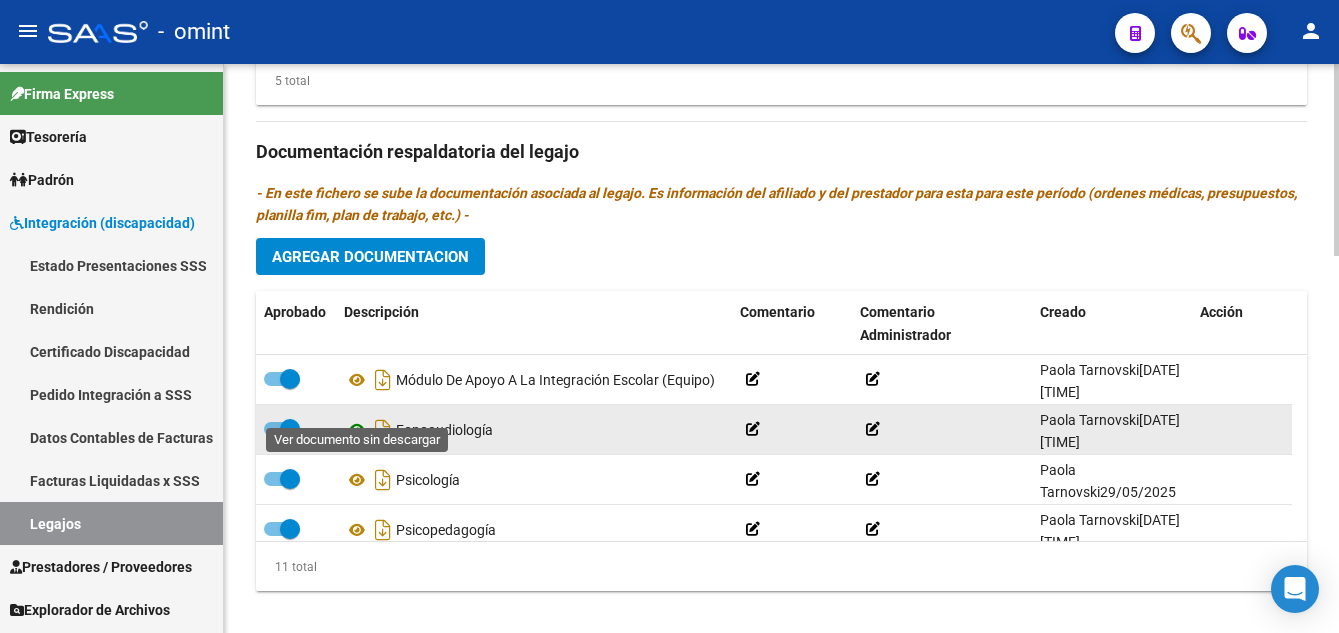 click 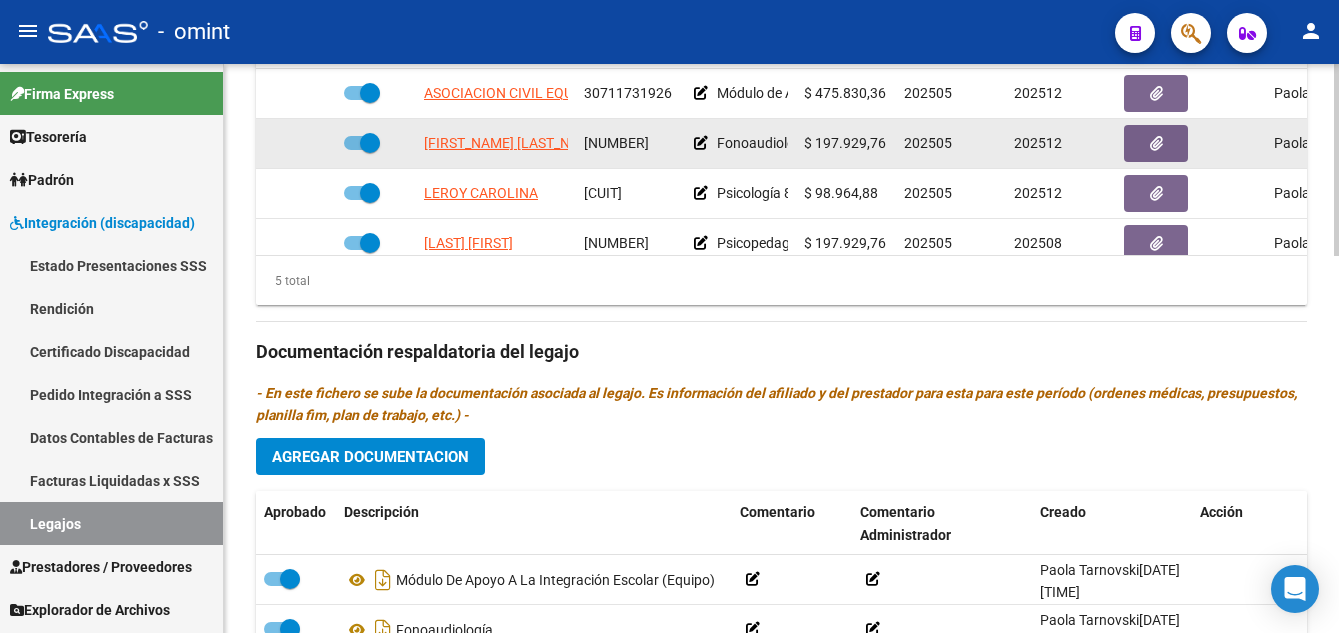 scroll, scrollTop: 713, scrollLeft: 0, axis: vertical 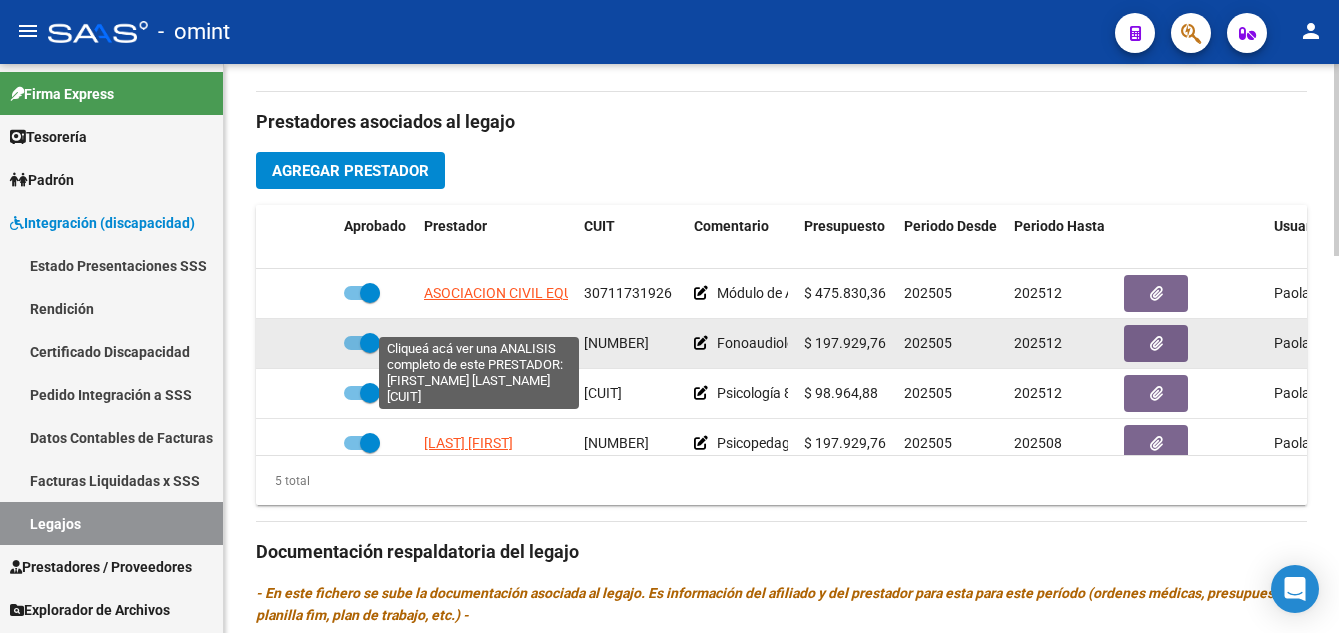 click on "[FIRST_NAME] [LAST_NAME]" 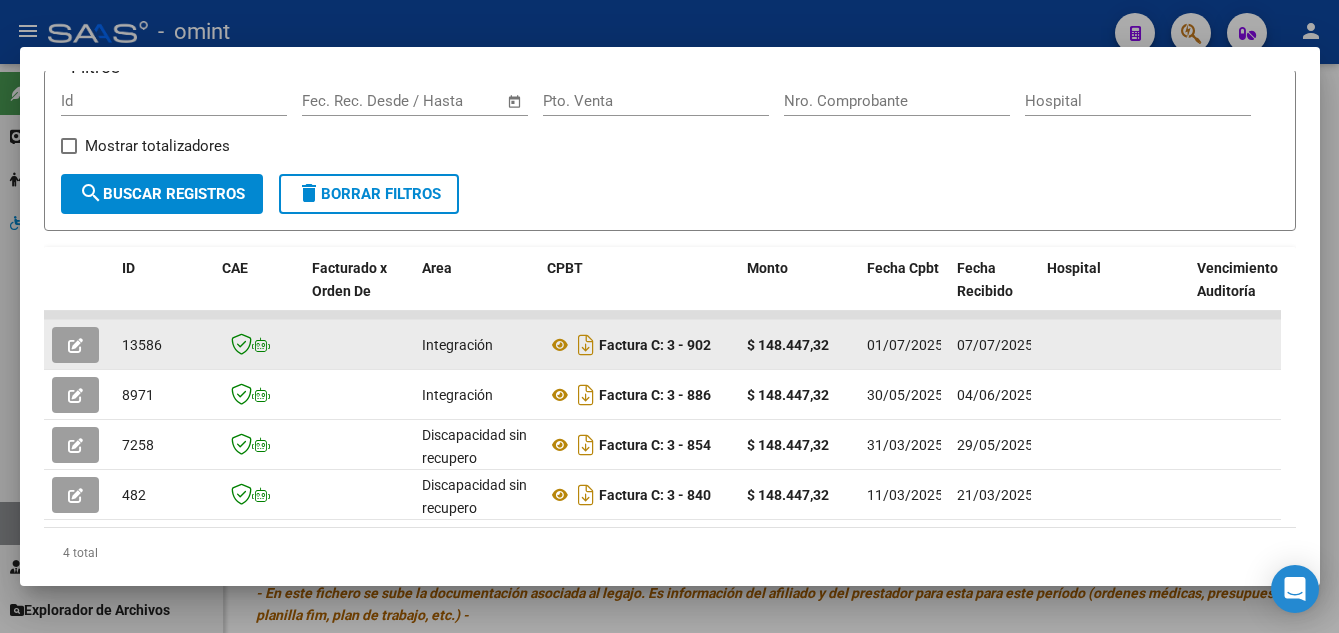scroll, scrollTop: 378, scrollLeft: 0, axis: vertical 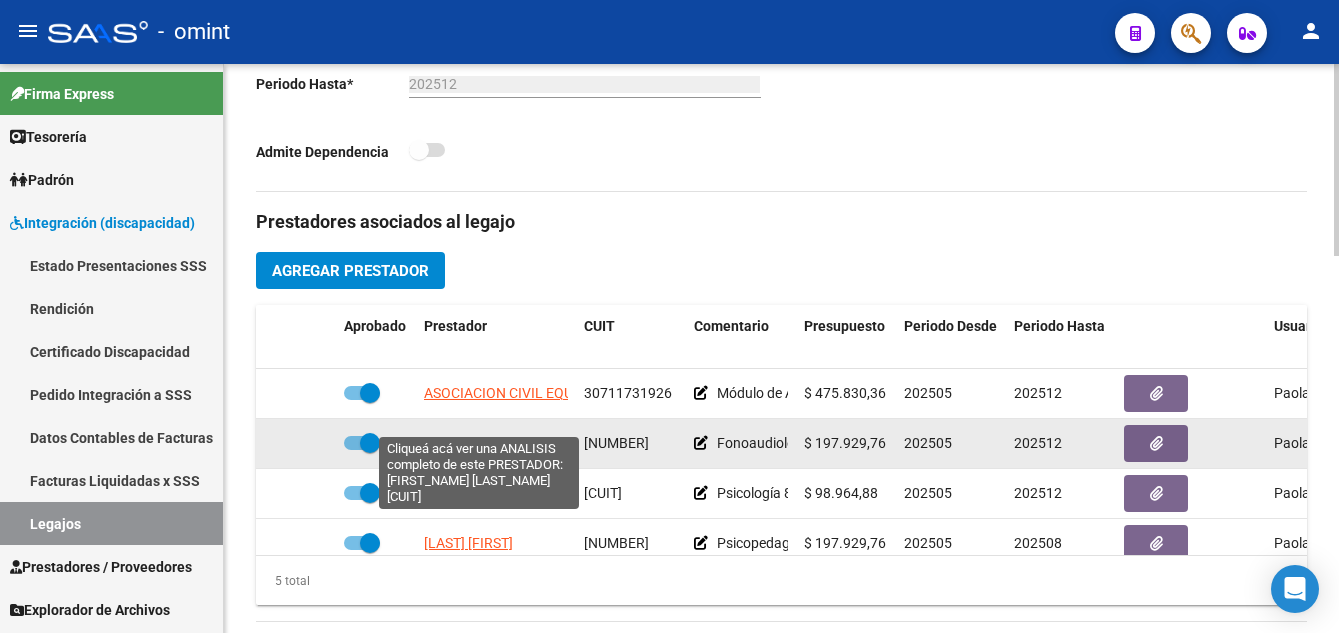 click on "[FIRST_NAME] [LAST_NAME]" 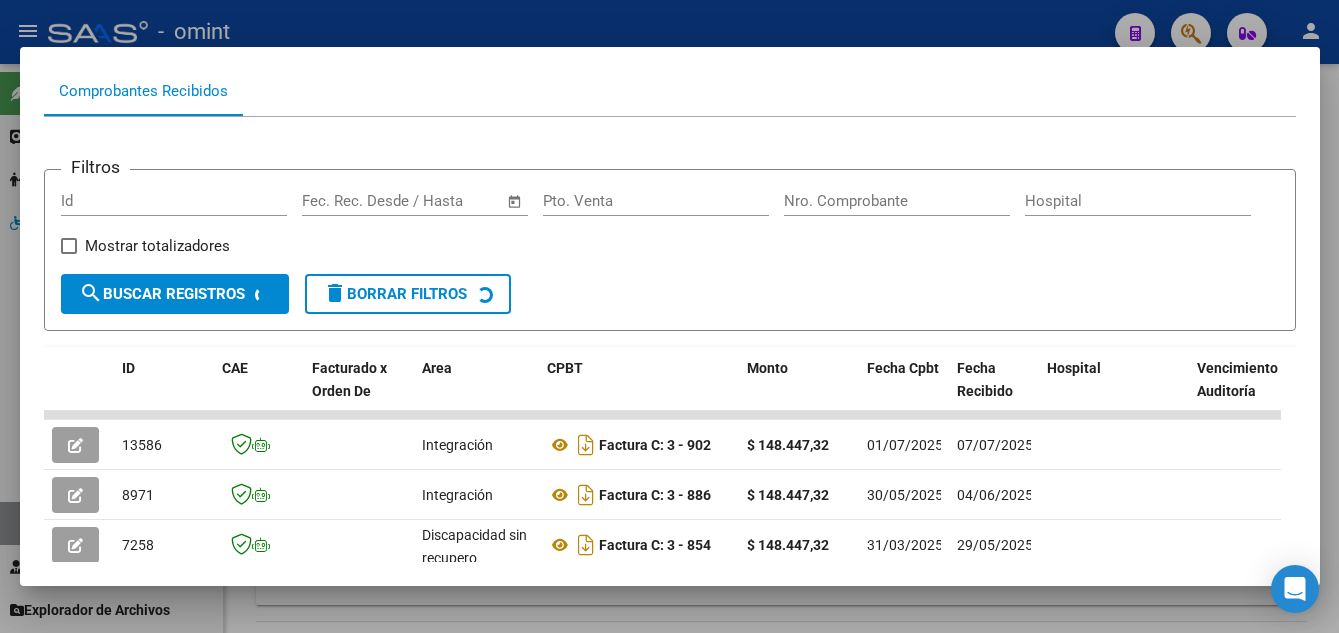 scroll, scrollTop: 378, scrollLeft: 0, axis: vertical 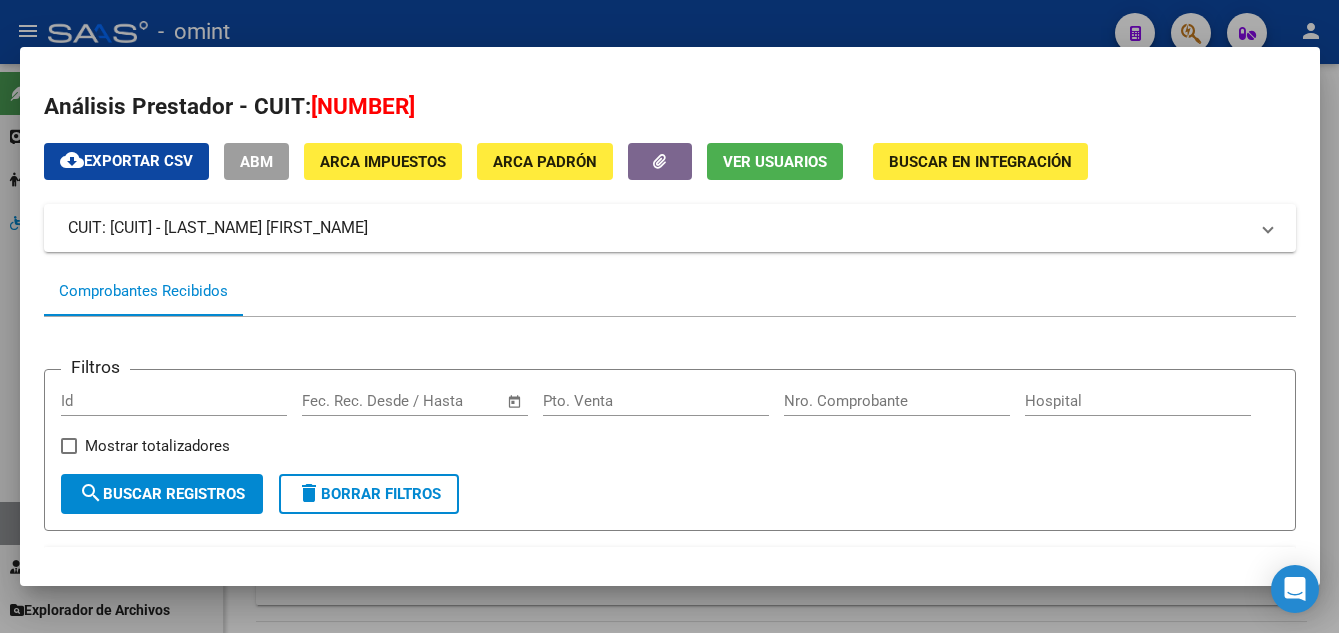 click on "Ver Usuarios" 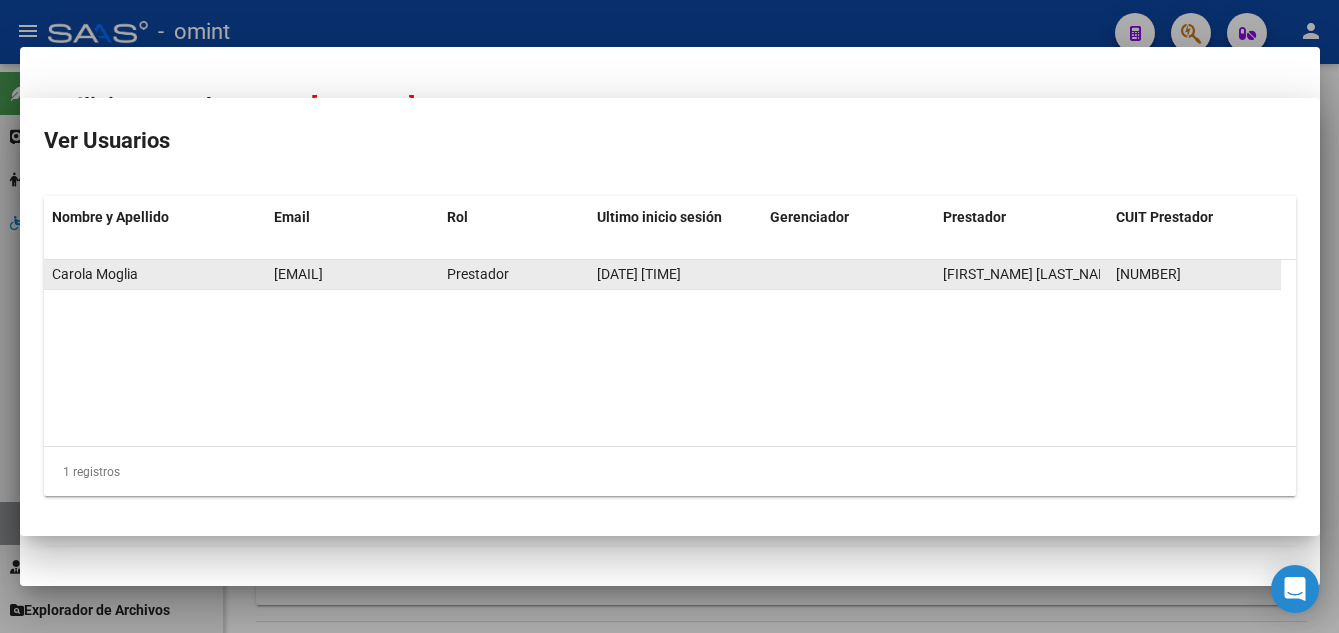 type 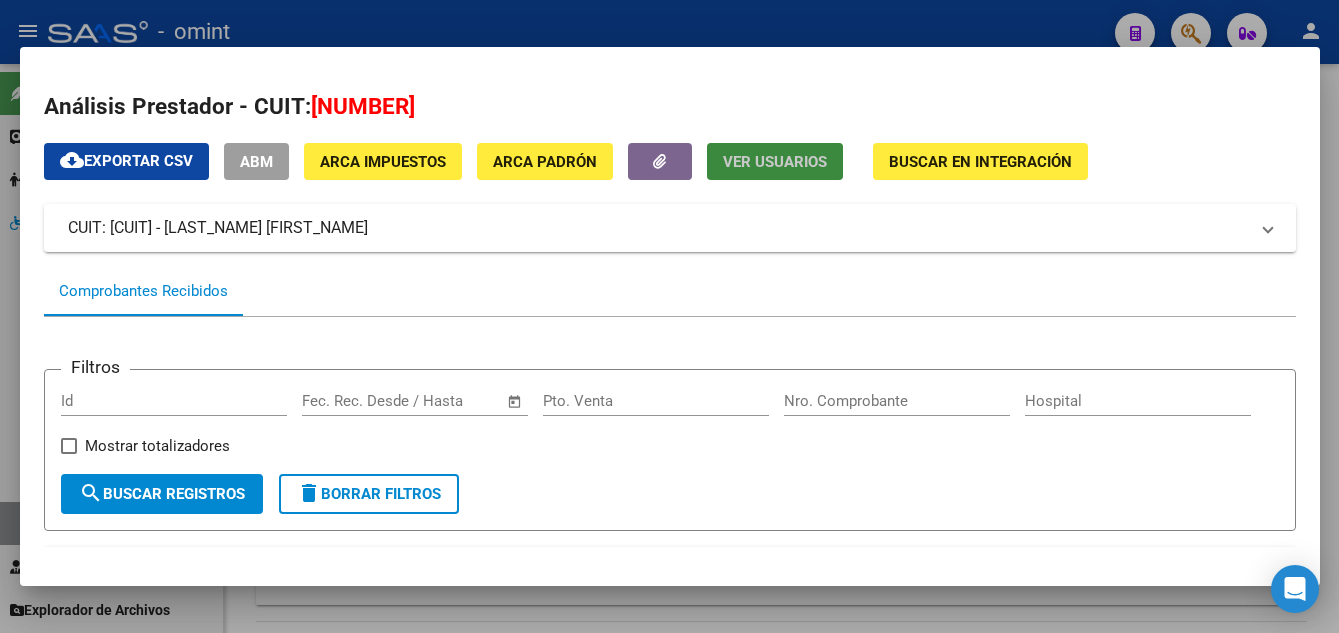 click on "Ver Usuarios" 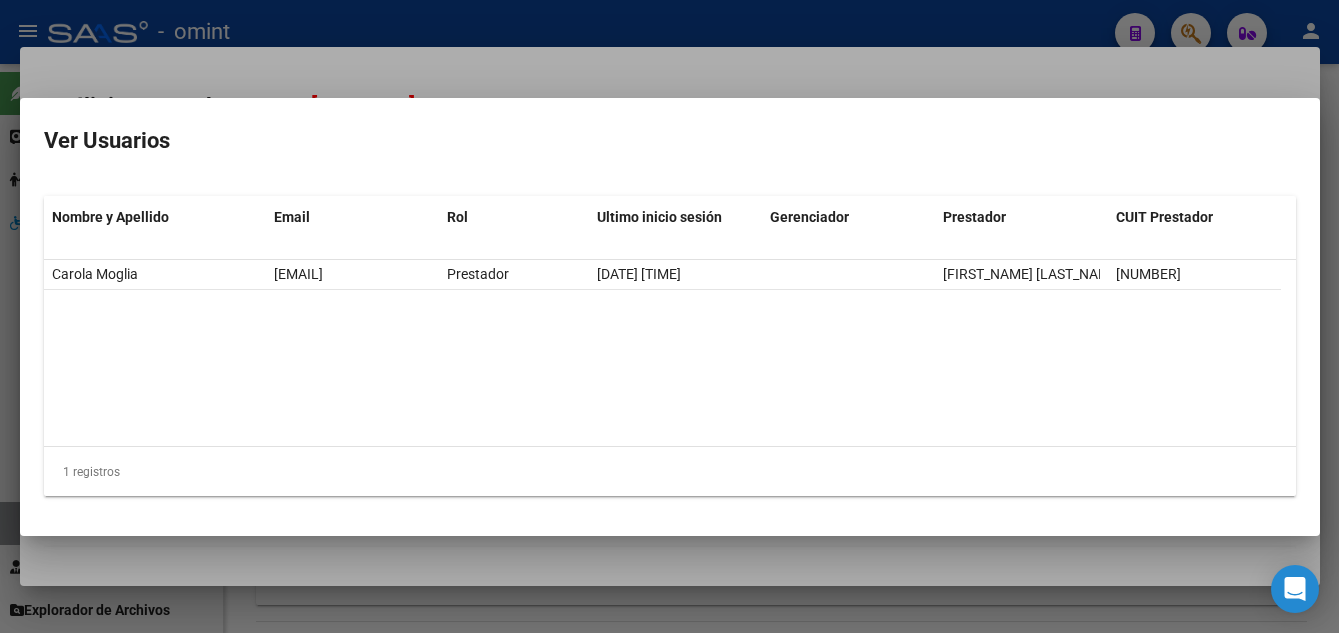 click on "Carola Moglia carolamoglia@example.com Prestador [DATE] [TIME] MOGLIA CAROLA  [CUIT]" 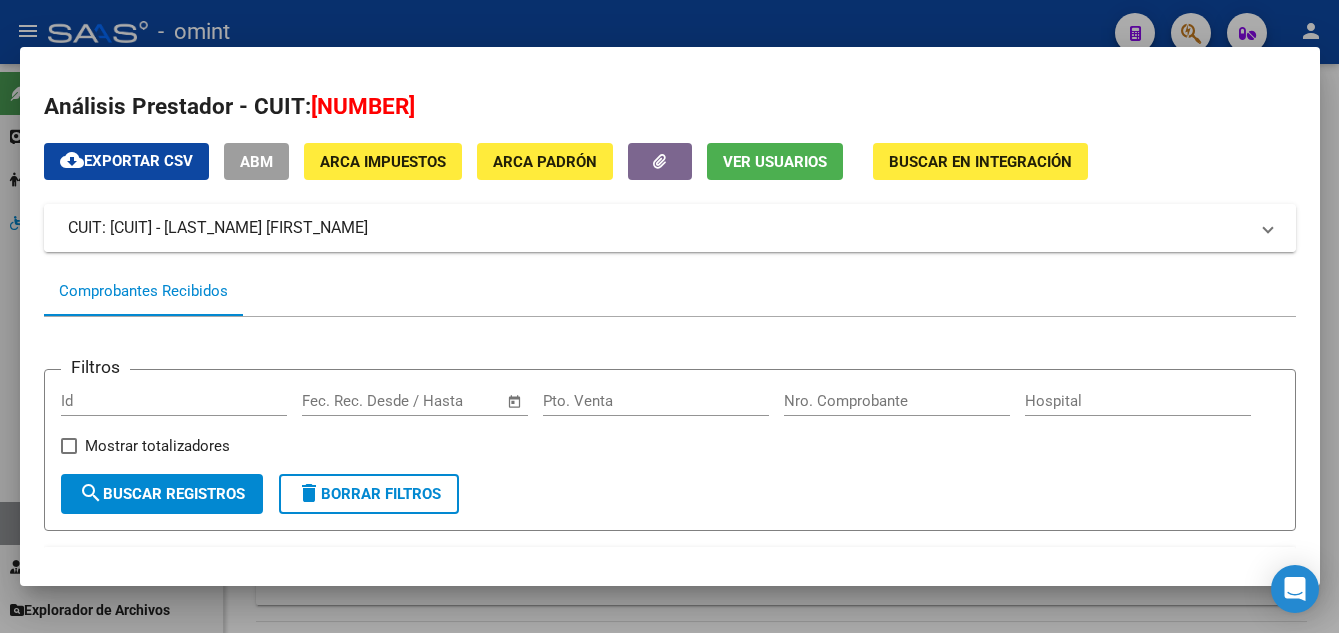 drag, startPoint x: 324, startPoint y: 221, endPoint x: 223, endPoint y: 221, distance: 101 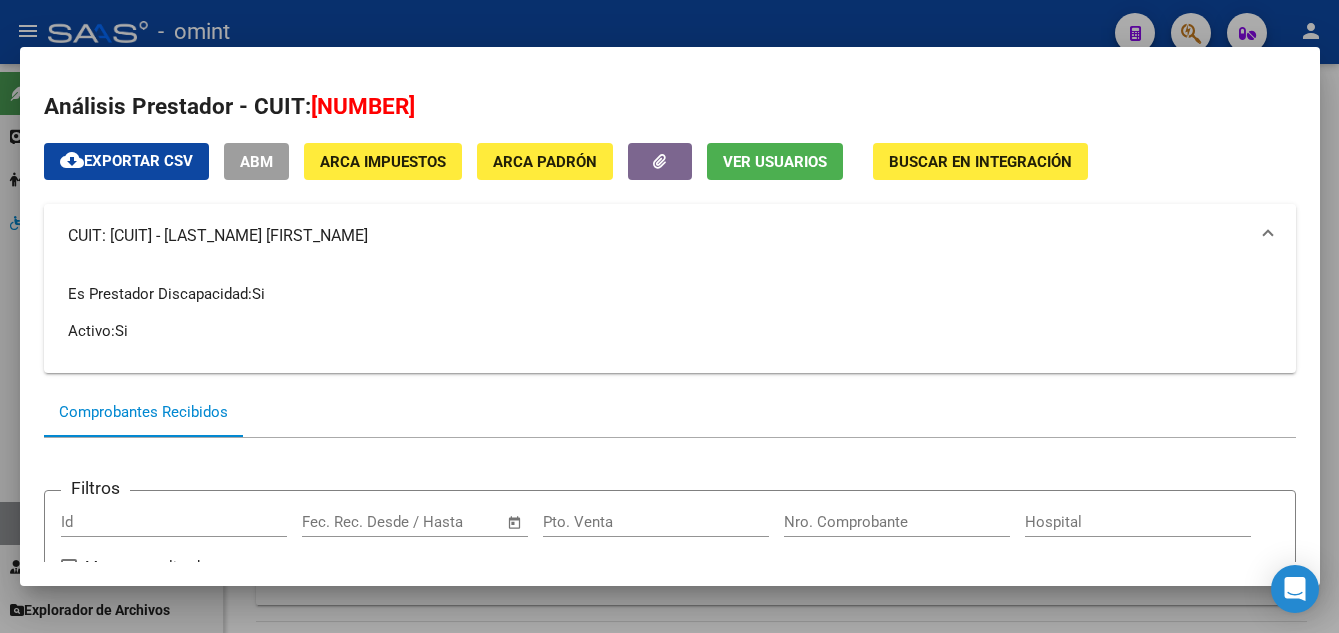 copy on "[FIRST_NAME] [LAST_NAME]" 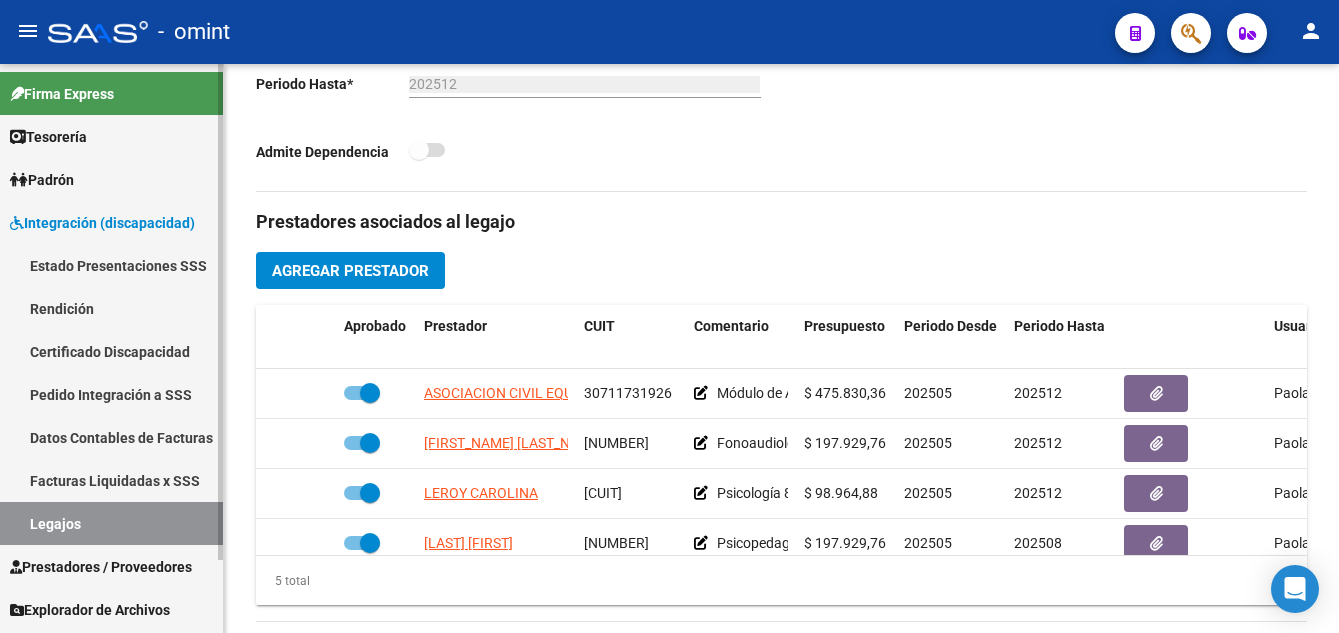 click on "Certificado Discapacidad" at bounding box center (111, 351) 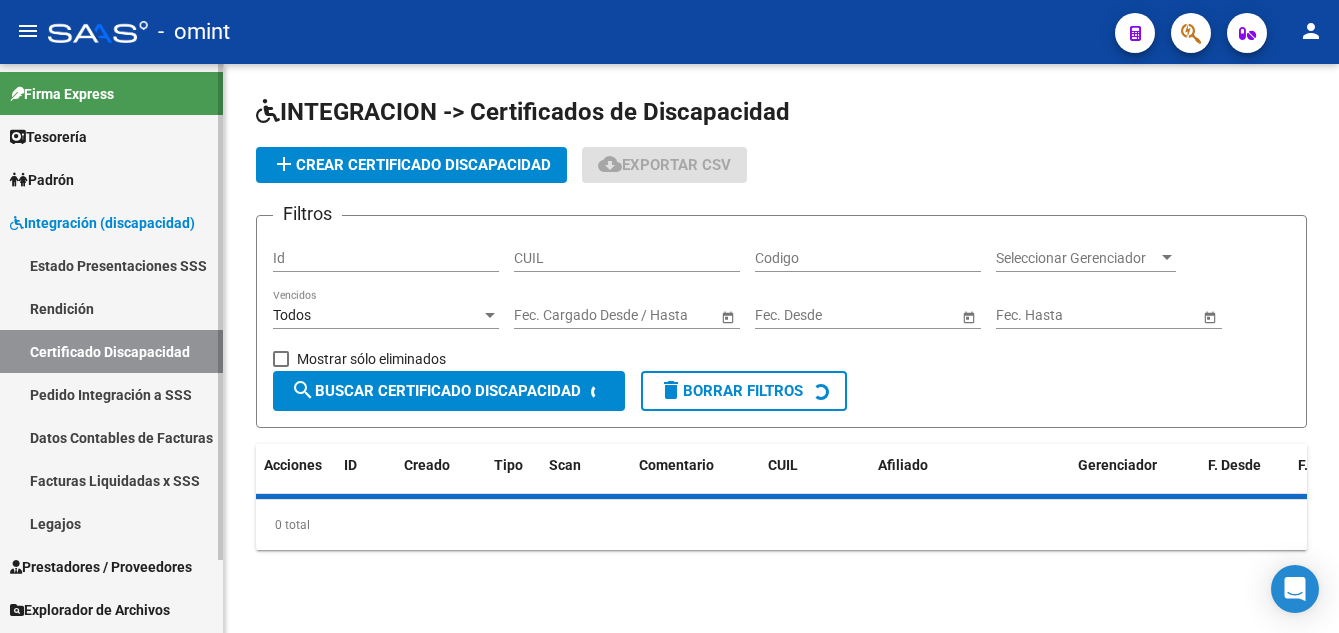scroll, scrollTop: 0, scrollLeft: 0, axis: both 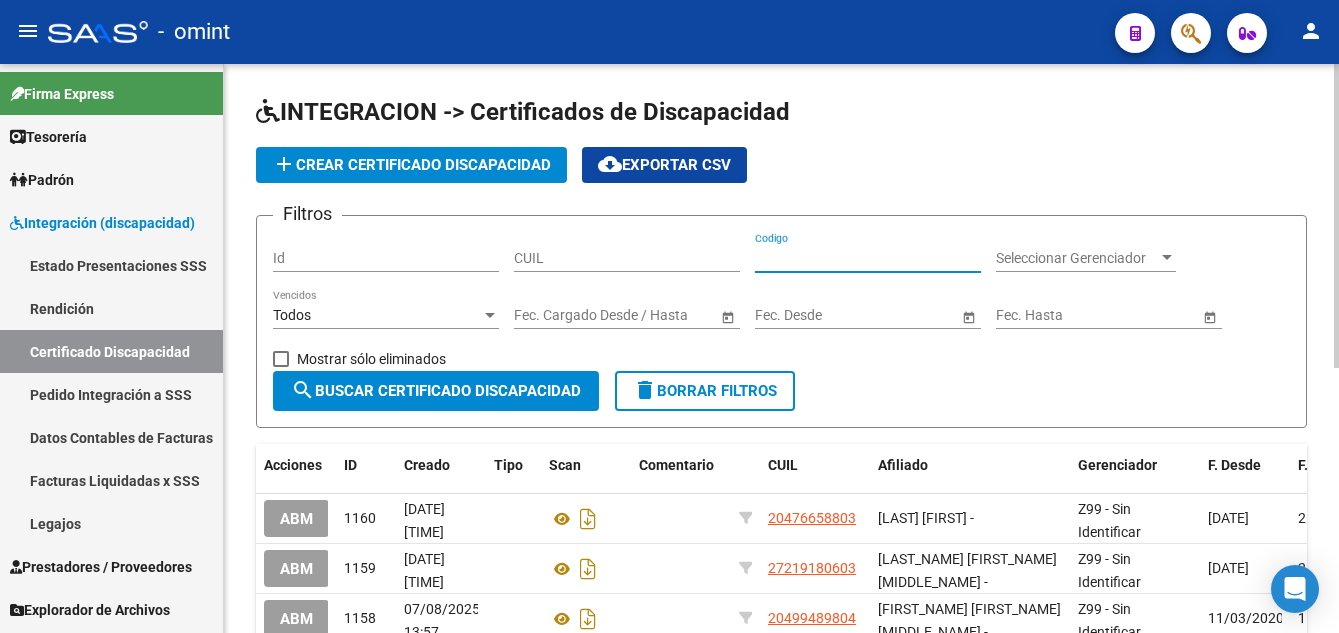paste on "[LAST] [FIRST]" 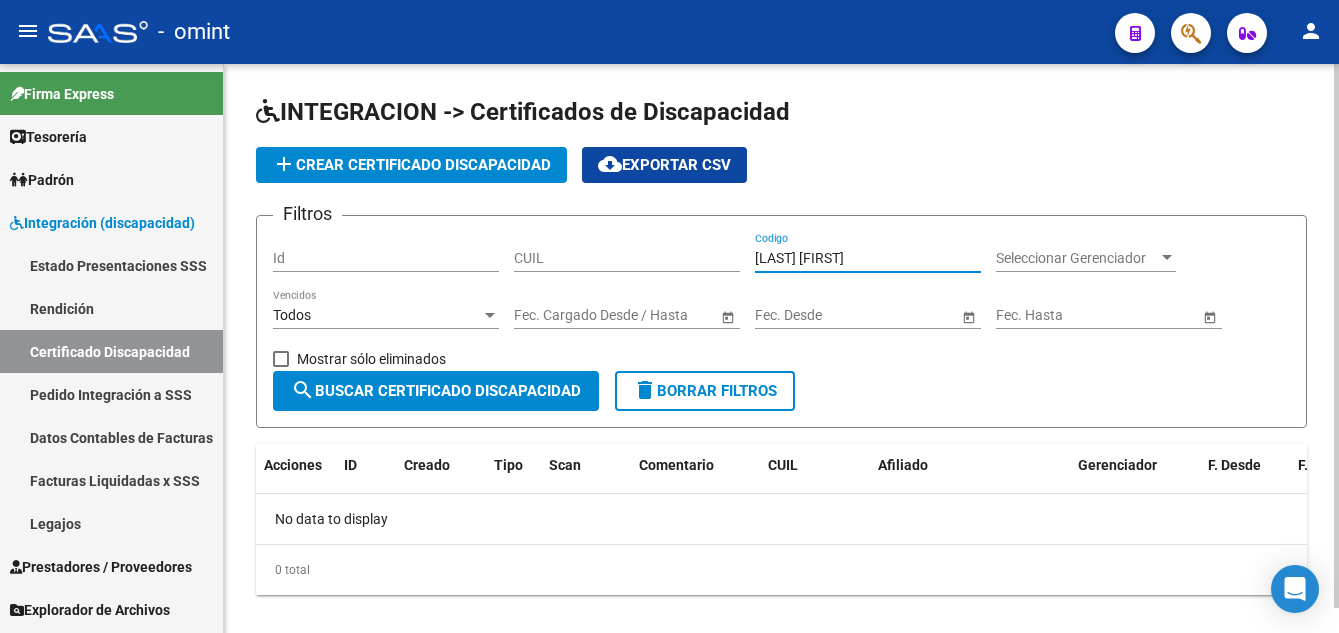 drag, startPoint x: 884, startPoint y: 256, endPoint x: 908, endPoint y: 280, distance: 33.941124 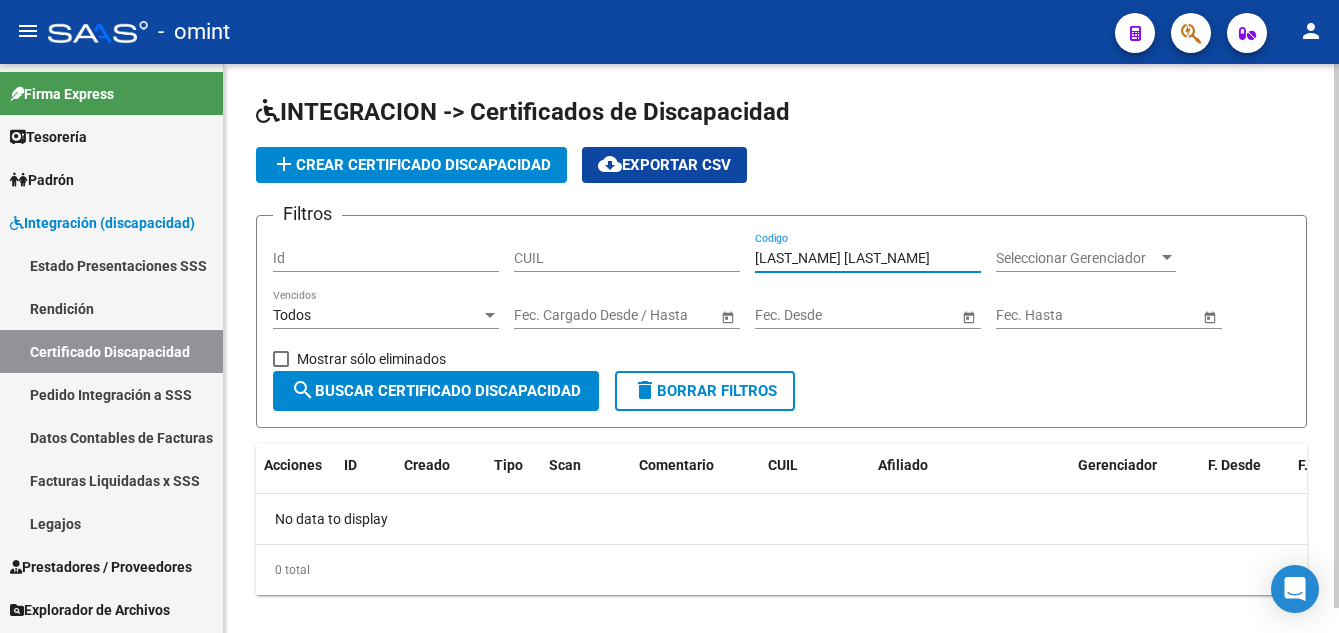 drag, startPoint x: 912, startPoint y: 259, endPoint x: 852, endPoint y: 252, distance: 60.40695 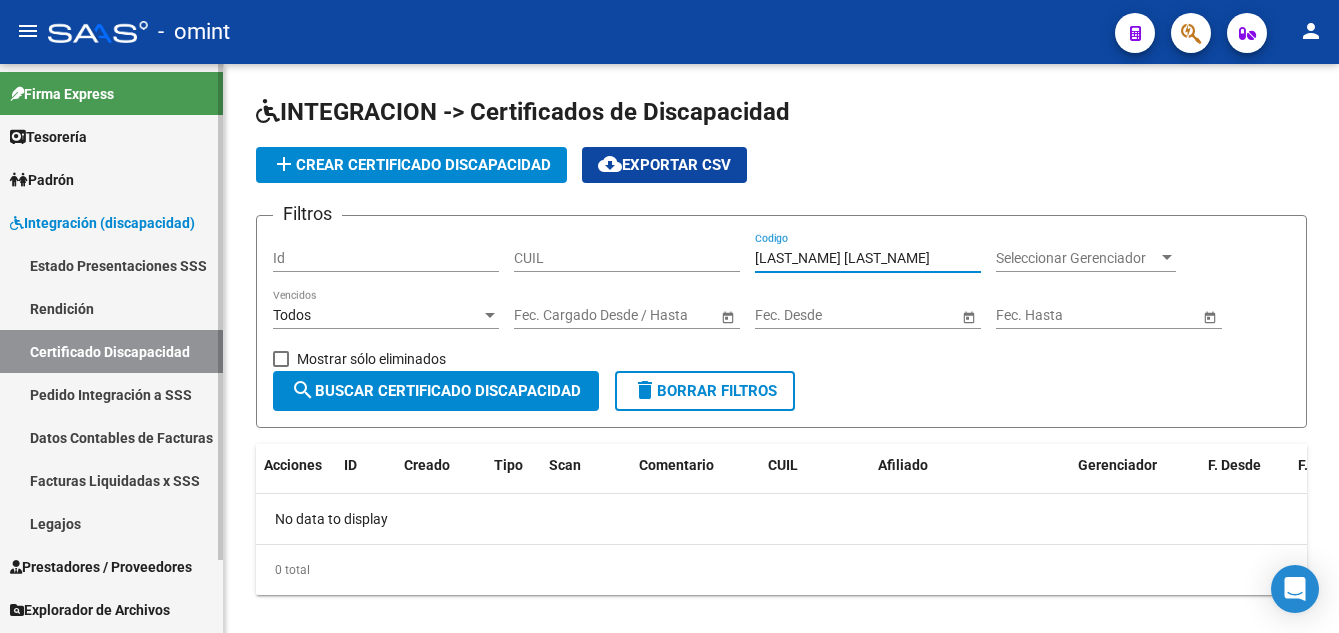 type on "[LAST_NAME] [LAST_NAME]" 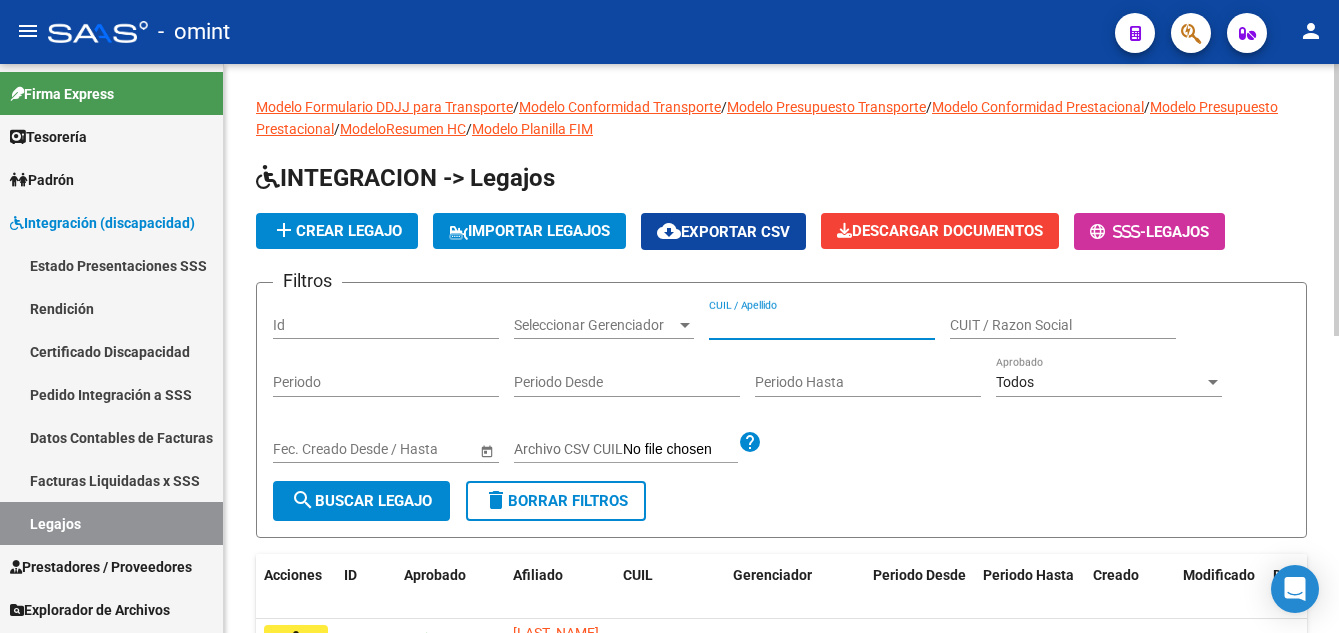 paste on "[LAST] [FIRST]" 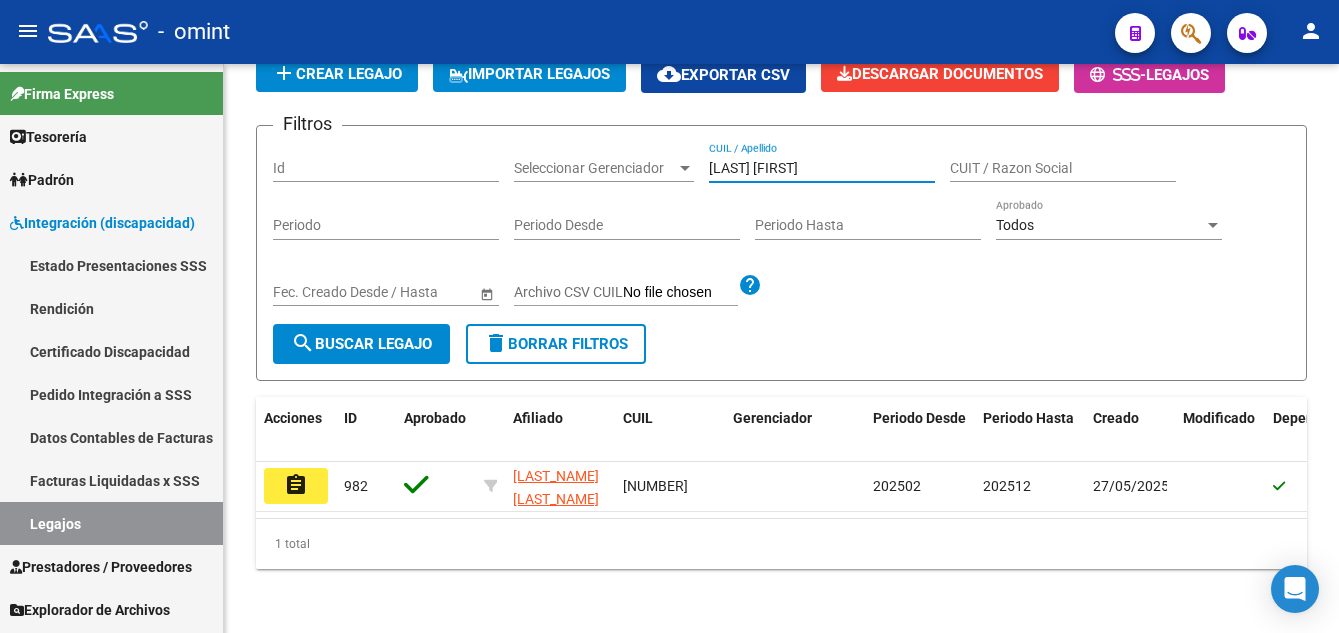scroll, scrollTop: 172, scrollLeft: 0, axis: vertical 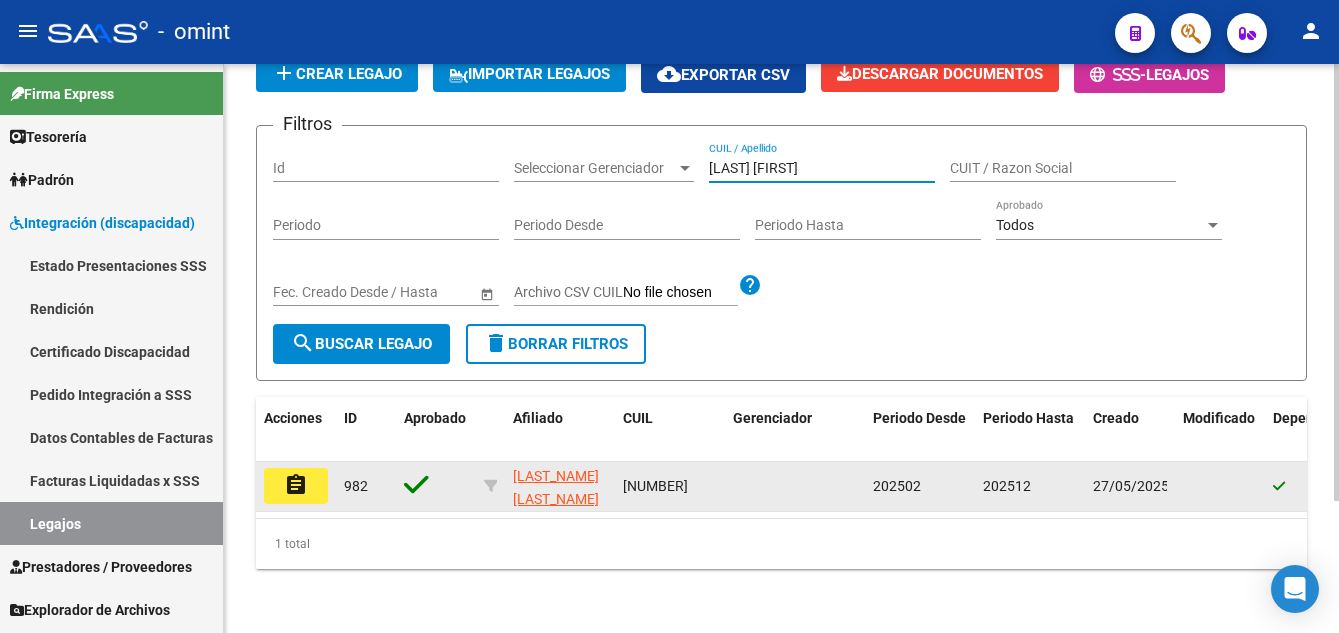 type on "[LAST] [FIRST]" 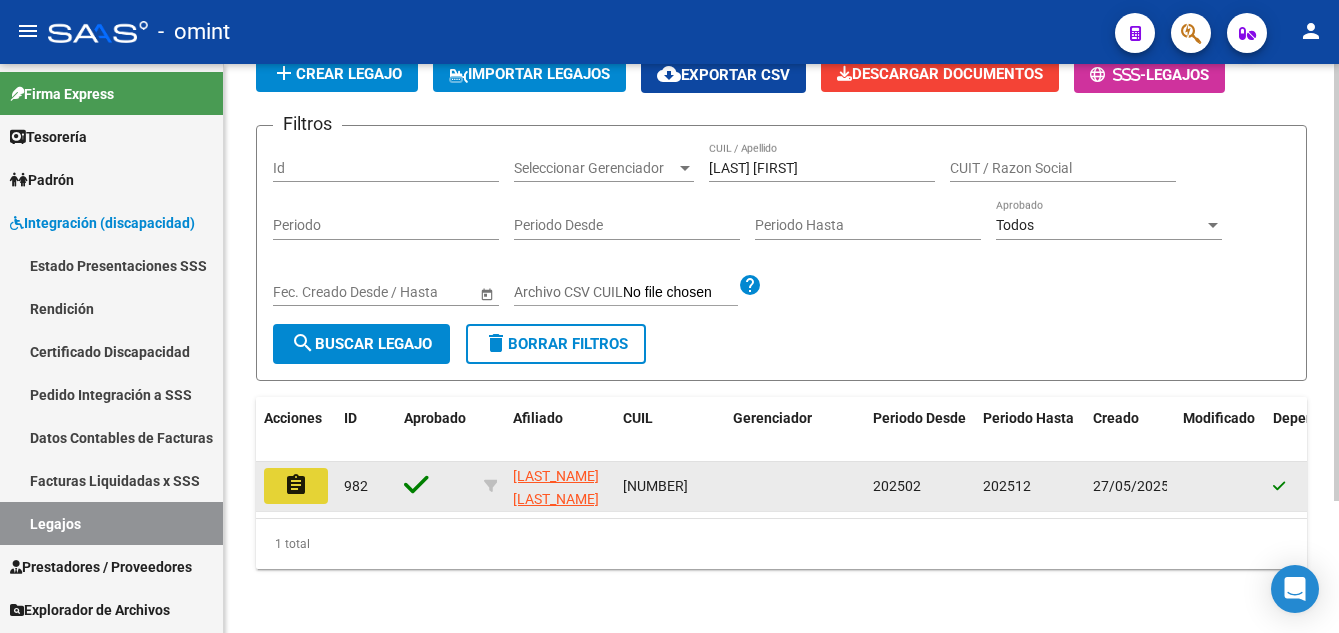 click on "assignment" 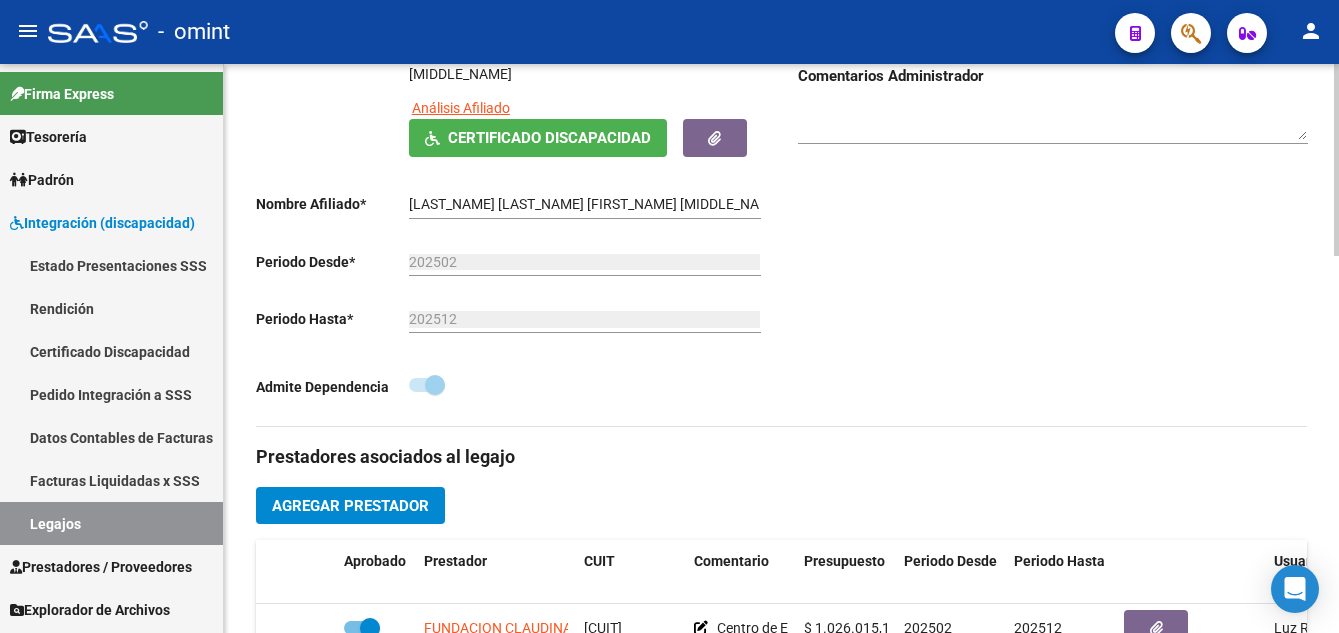 scroll, scrollTop: 500, scrollLeft: 0, axis: vertical 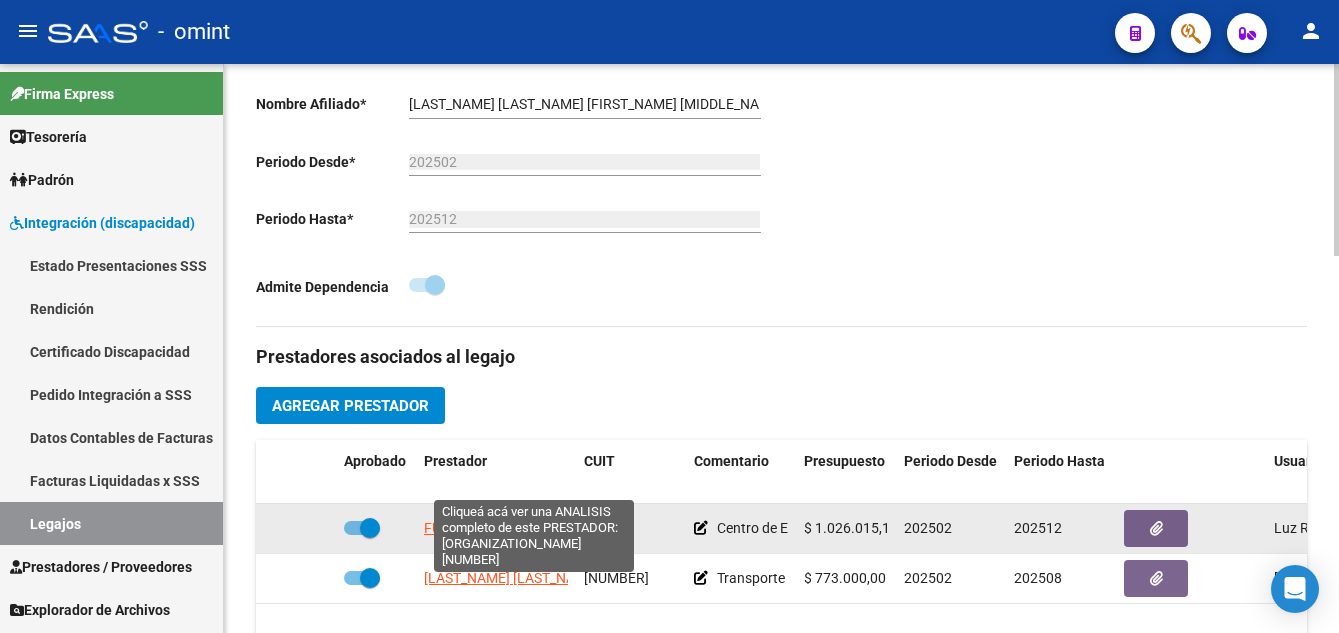 click on "FUNDACION CLAUDINA THEVENET" 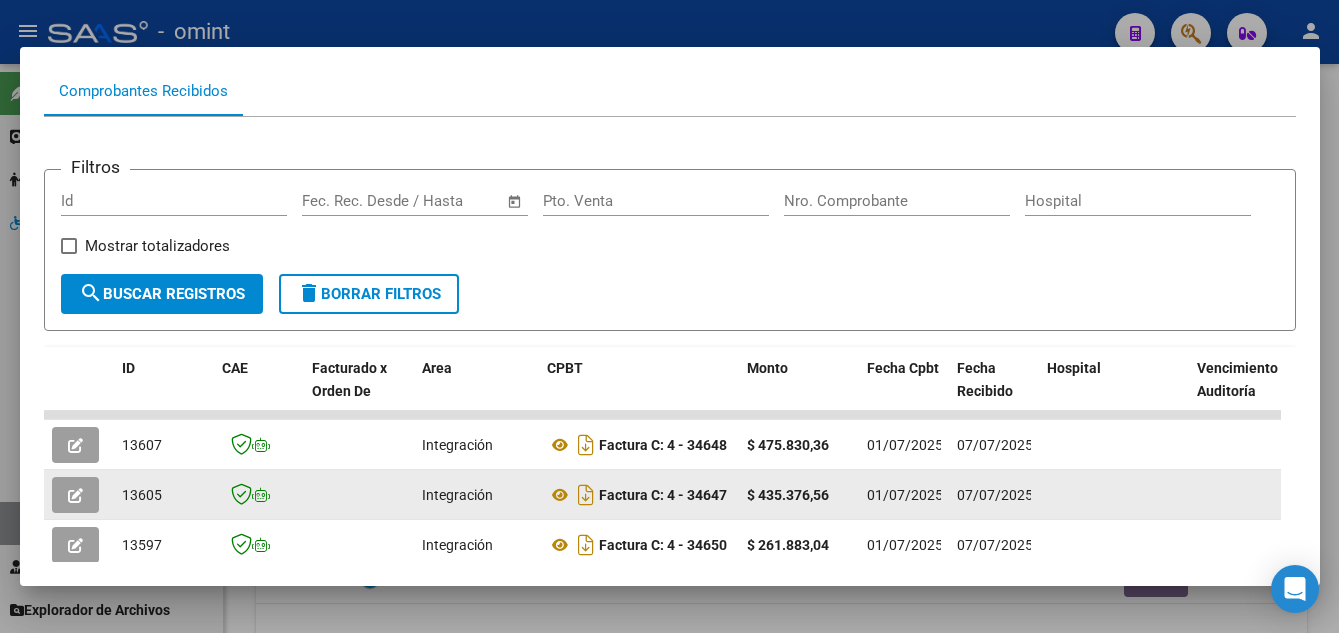 scroll, scrollTop: 600, scrollLeft: 0, axis: vertical 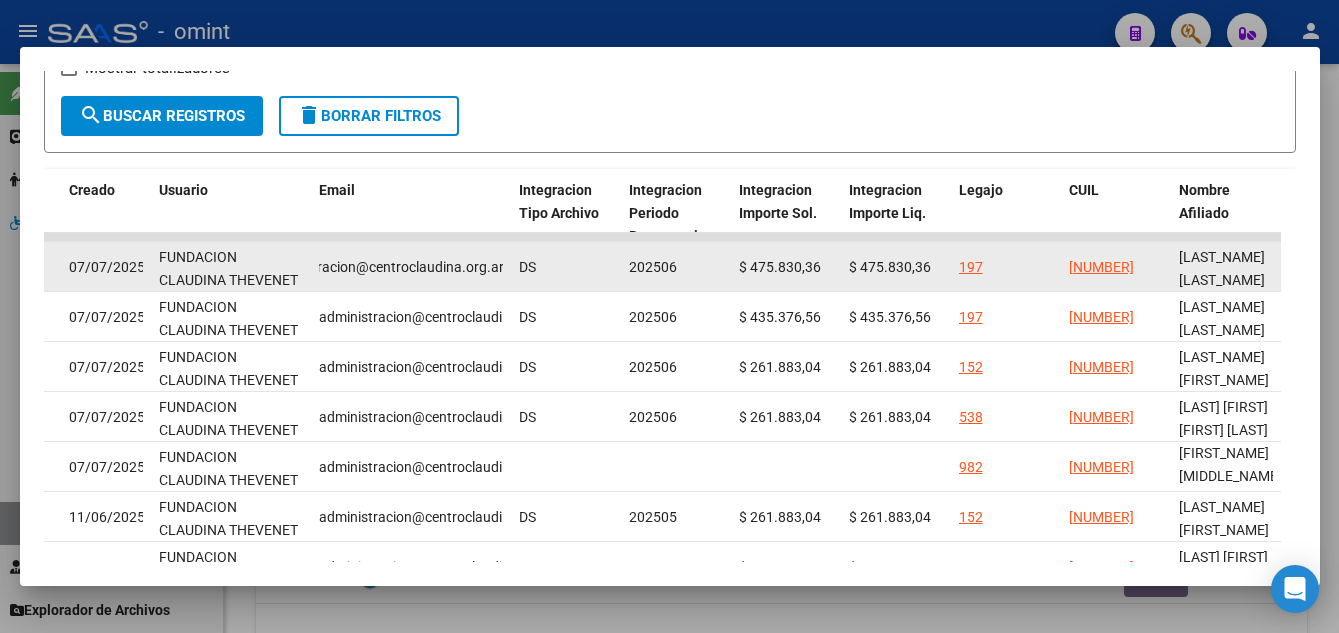 drag, startPoint x: 315, startPoint y: 277, endPoint x: 518, endPoint y: 279, distance: 203.00986 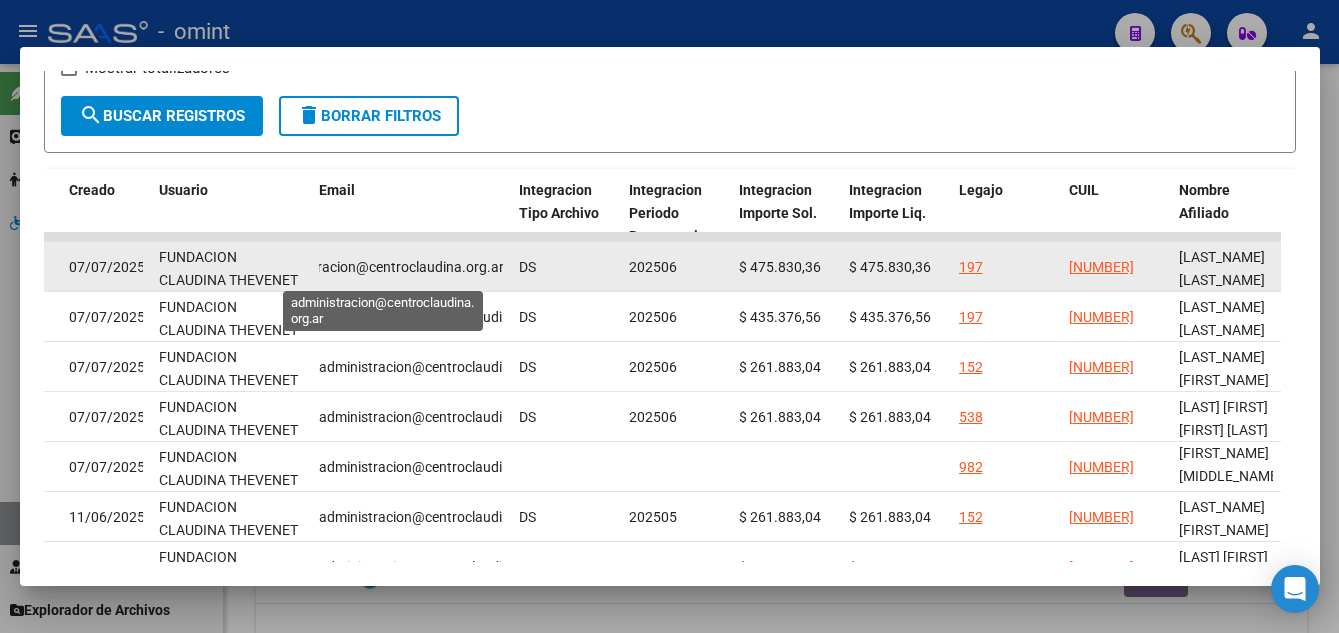 copy on "administracion@centroclaudina.org.ar" 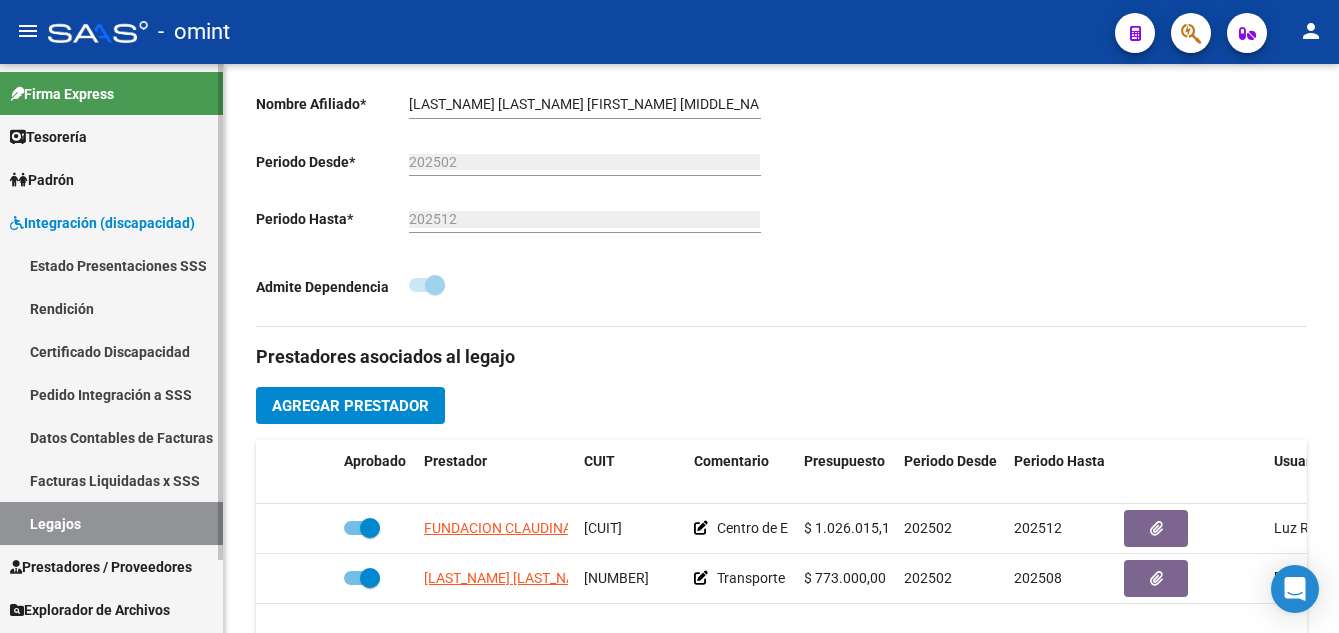 click on "Certificado Discapacidad" at bounding box center [111, 351] 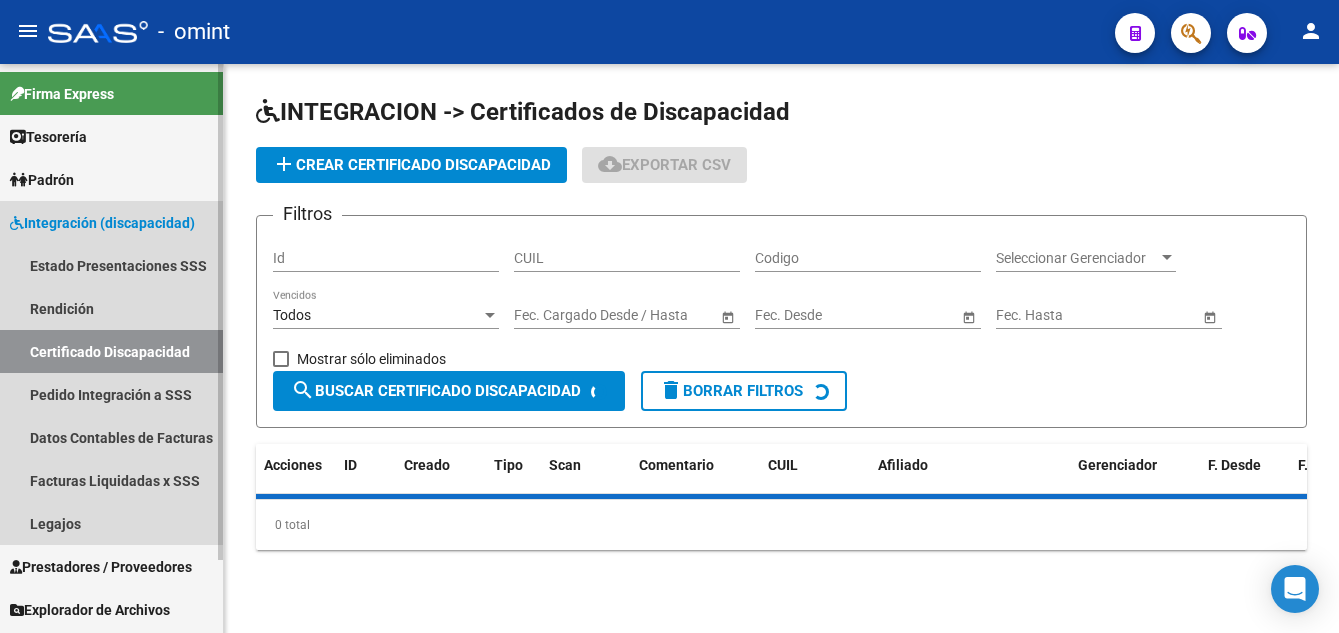 scroll, scrollTop: 0, scrollLeft: 0, axis: both 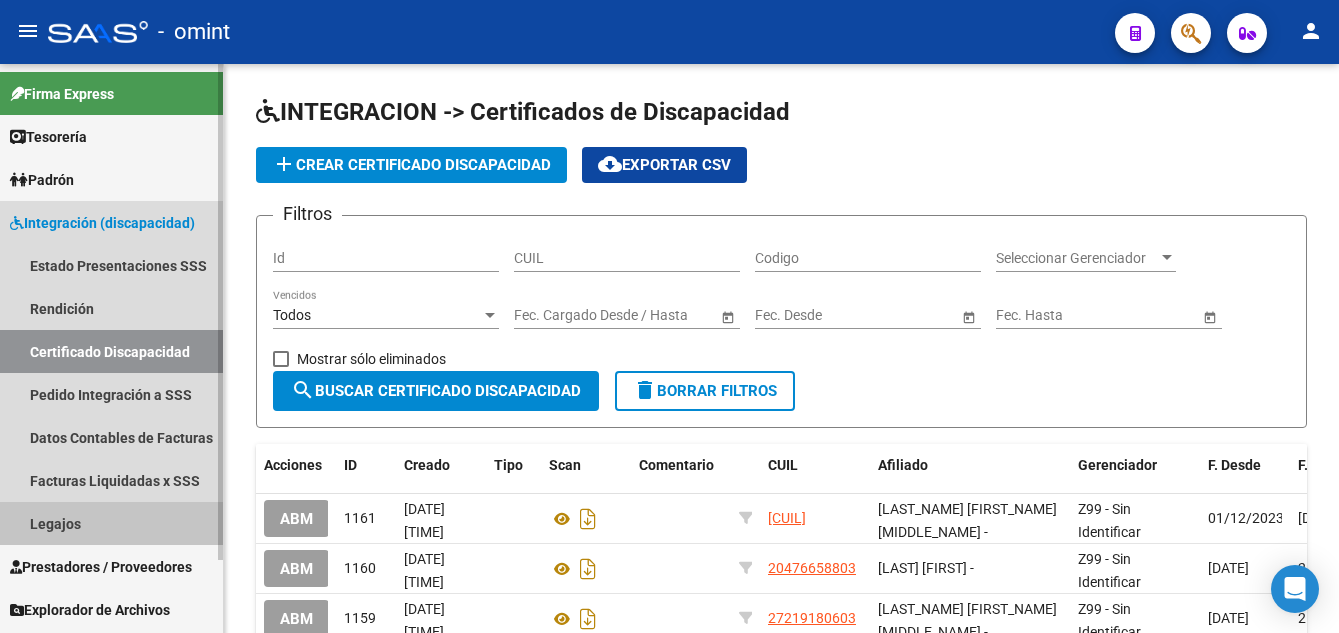 click on "Legajos" at bounding box center (111, 523) 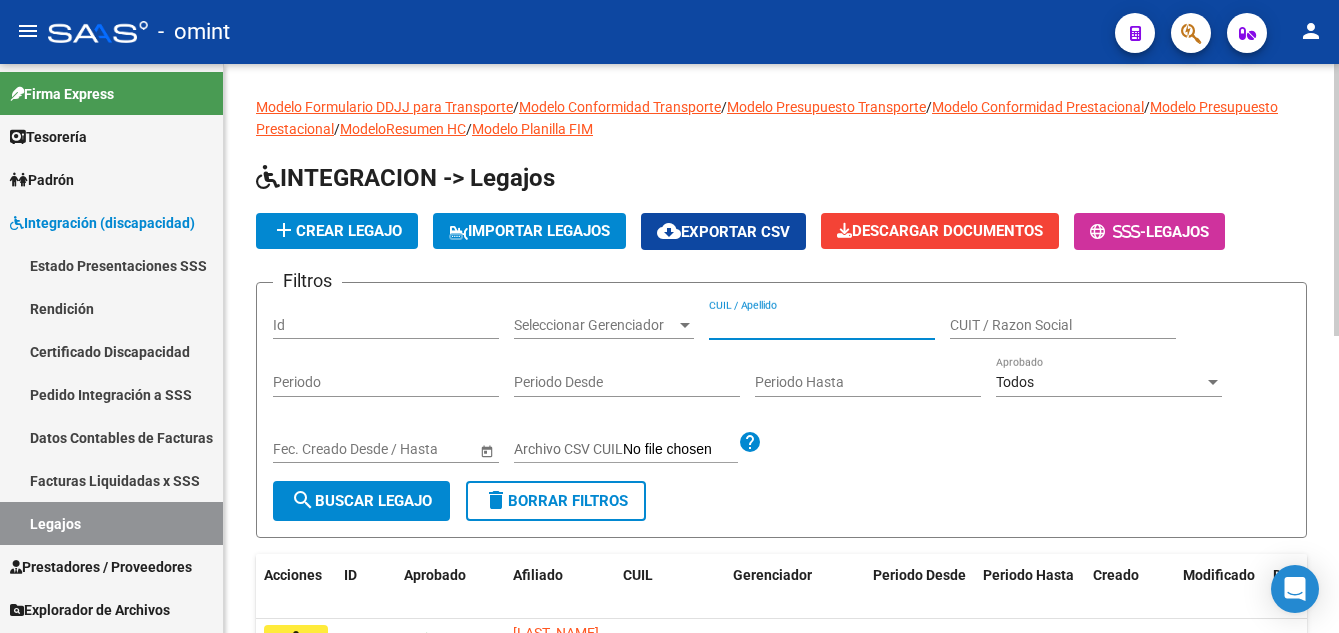 paste on "[LAST_NAME] [LAST_NAME], [FIRST_NAME]" 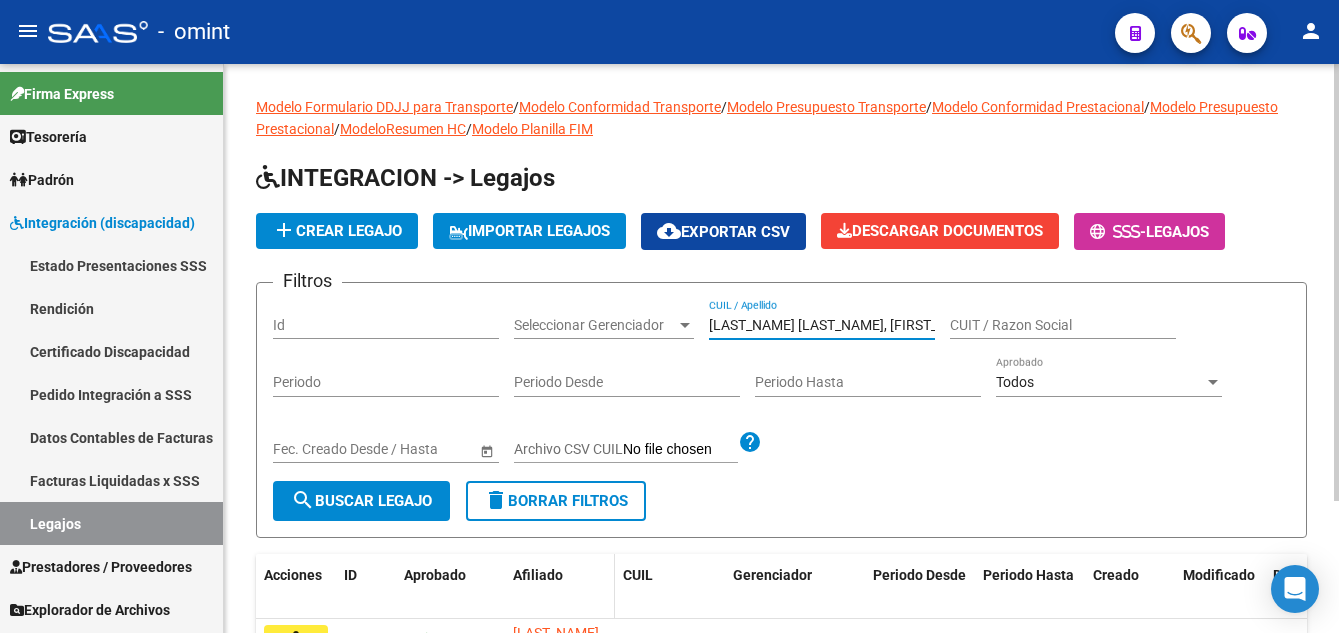 scroll, scrollTop: 172, scrollLeft: 0, axis: vertical 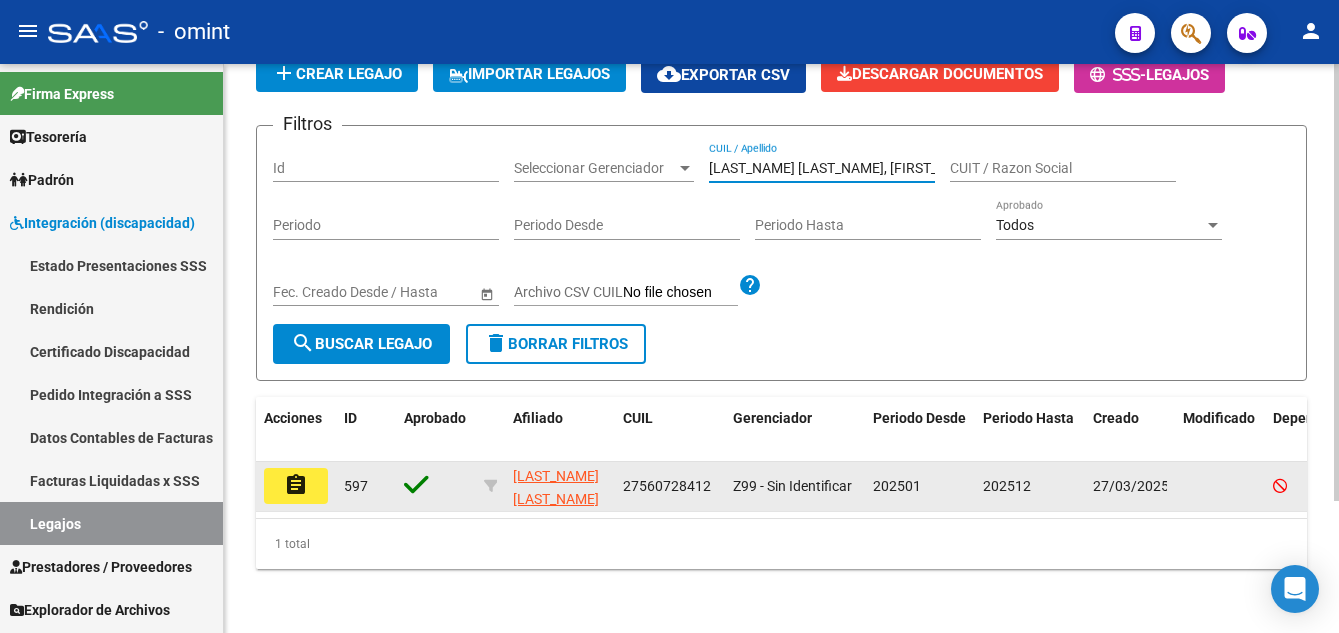 type on "[LAST_NAME] [LAST_NAME], [FIRST_NAME]" 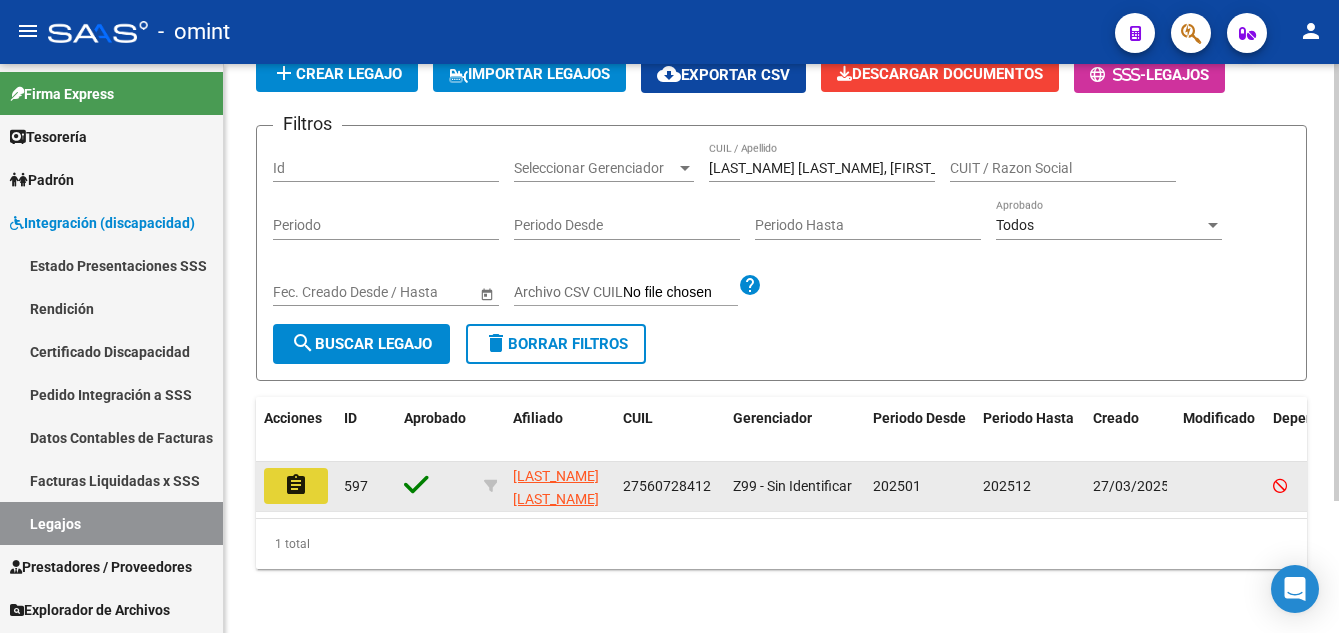 click on "assignment" 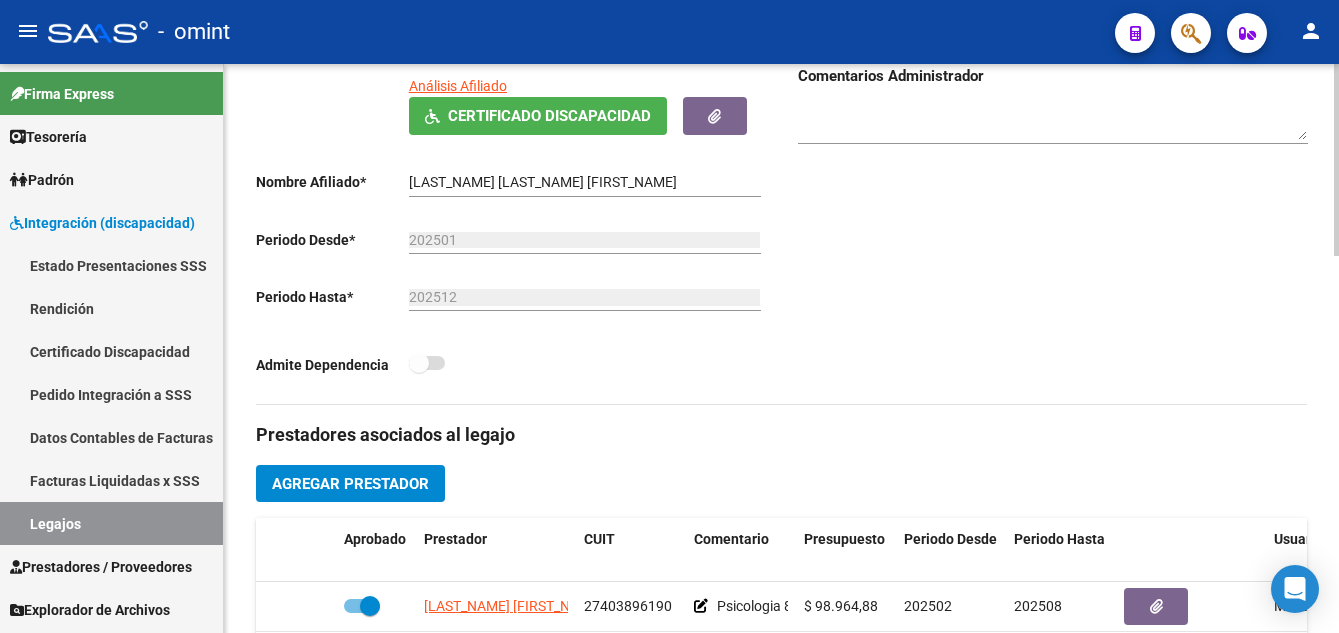 scroll, scrollTop: 600, scrollLeft: 0, axis: vertical 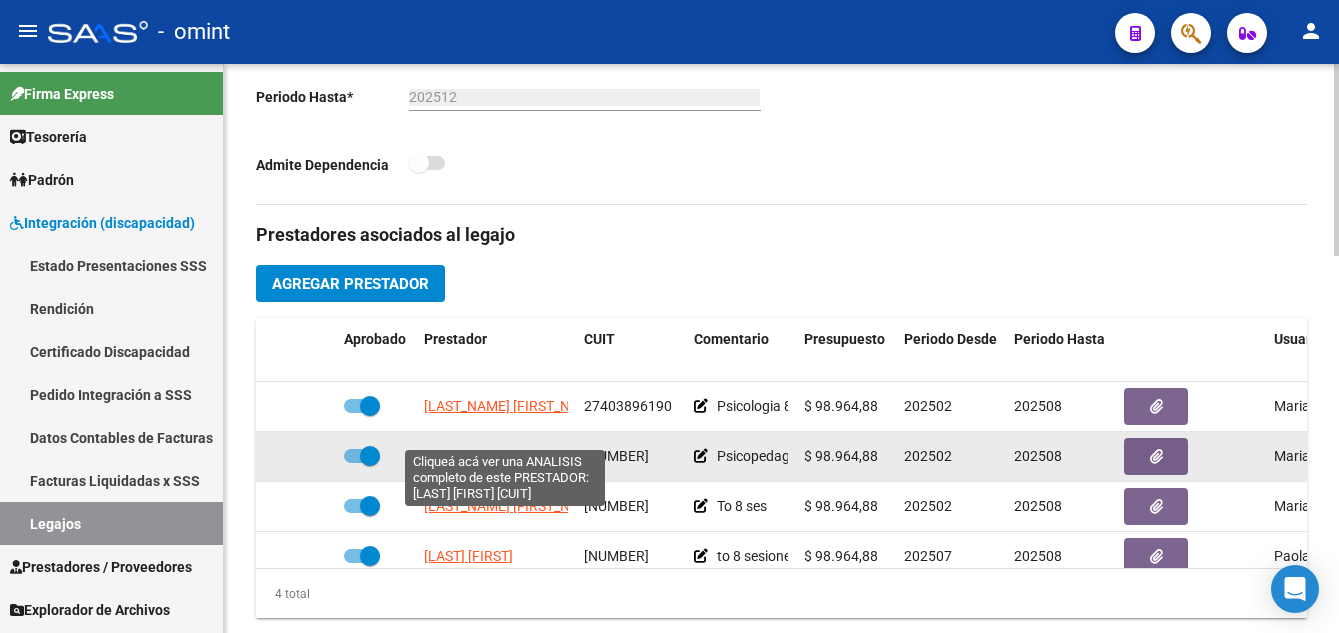 click on "[LAST_NAME] [LAST_NAME] [FIRST_NAME]" 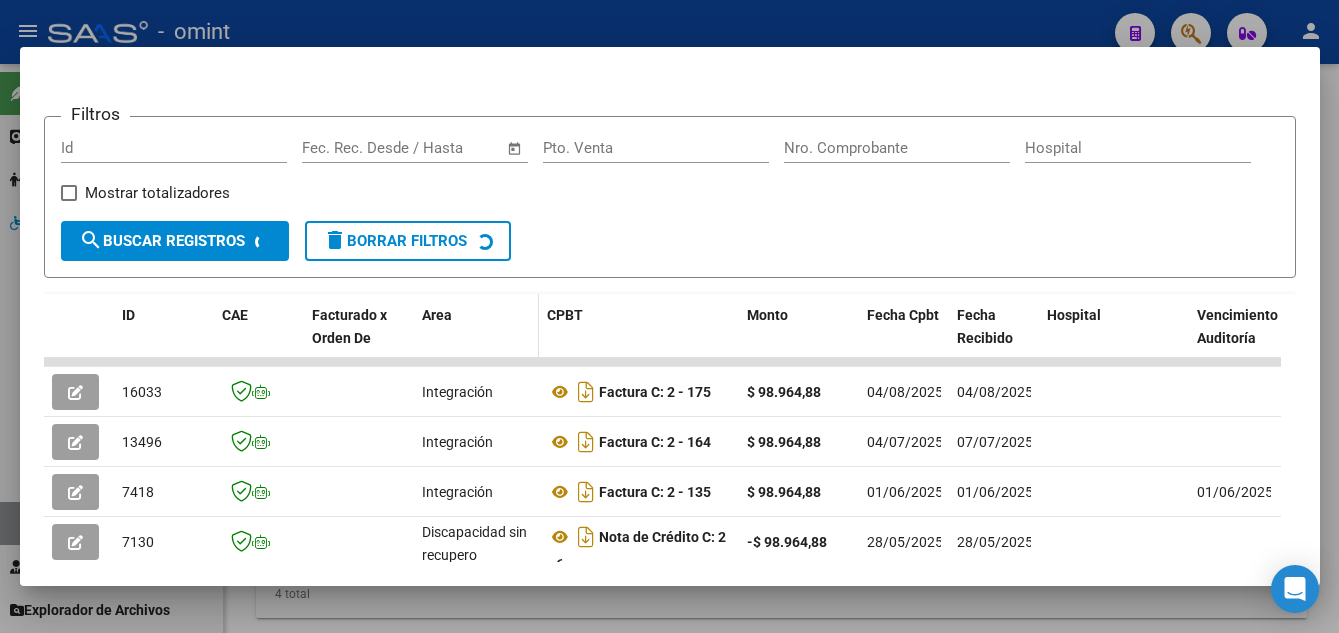 scroll, scrollTop: 353, scrollLeft: 0, axis: vertical 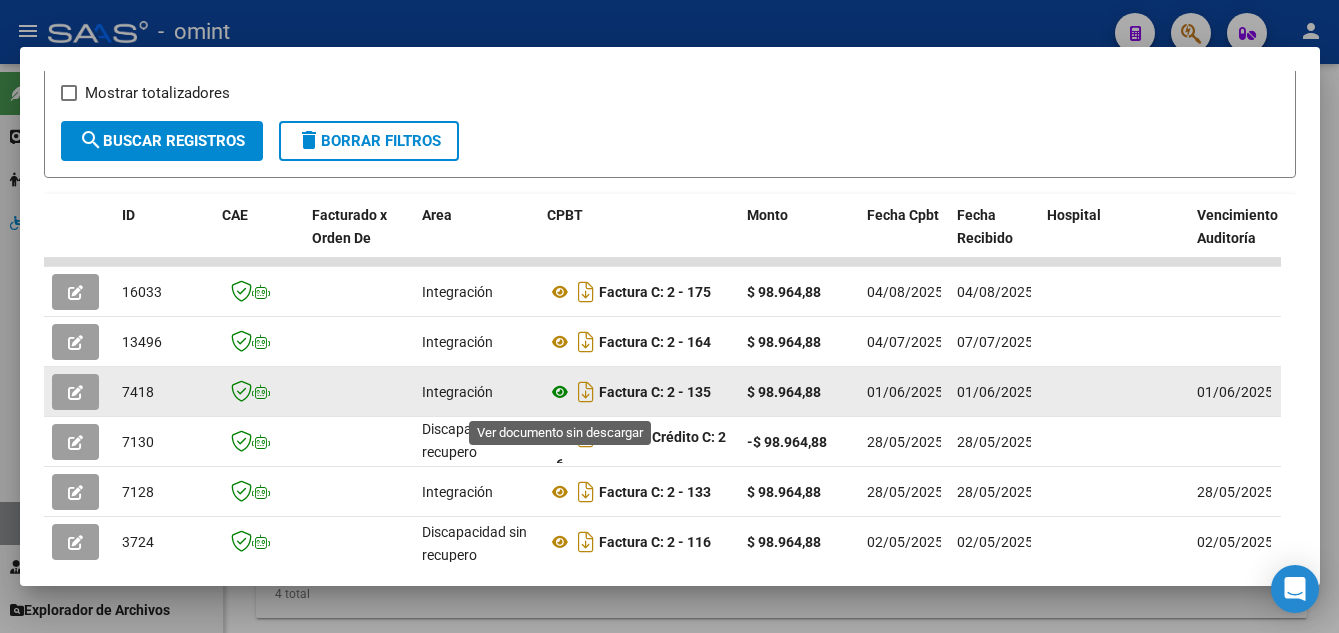 click 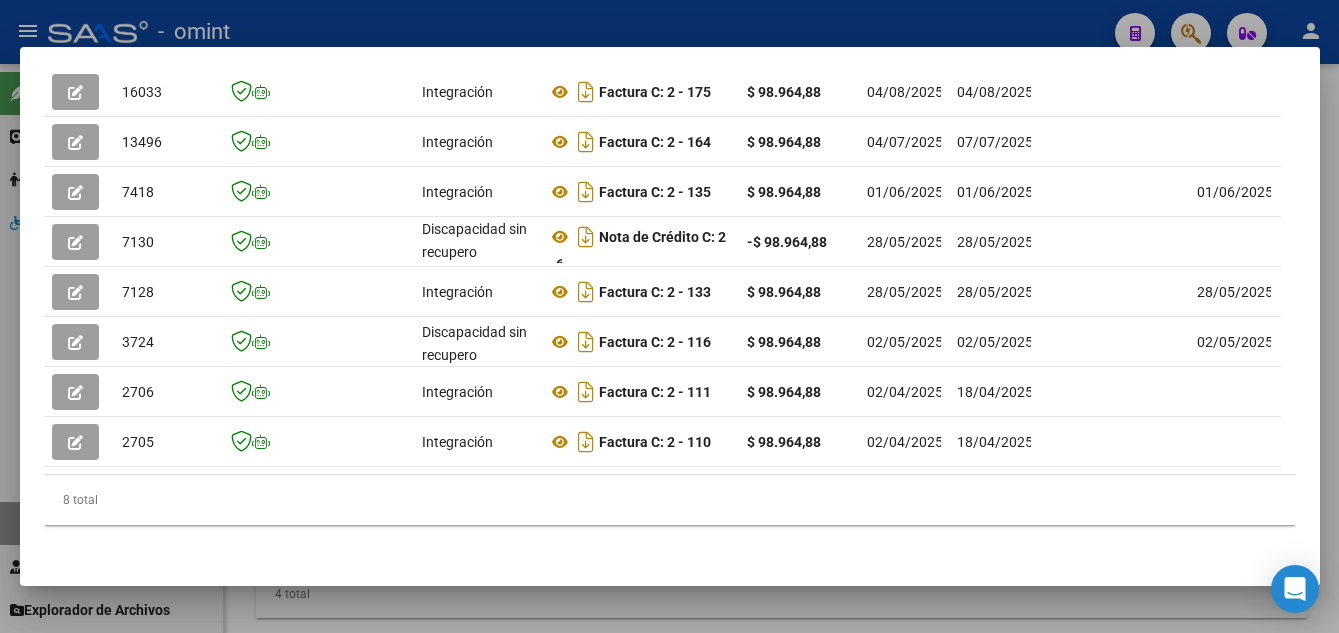 scroll, scrollTop: 578, scrollLeft: 0, axis: vertical 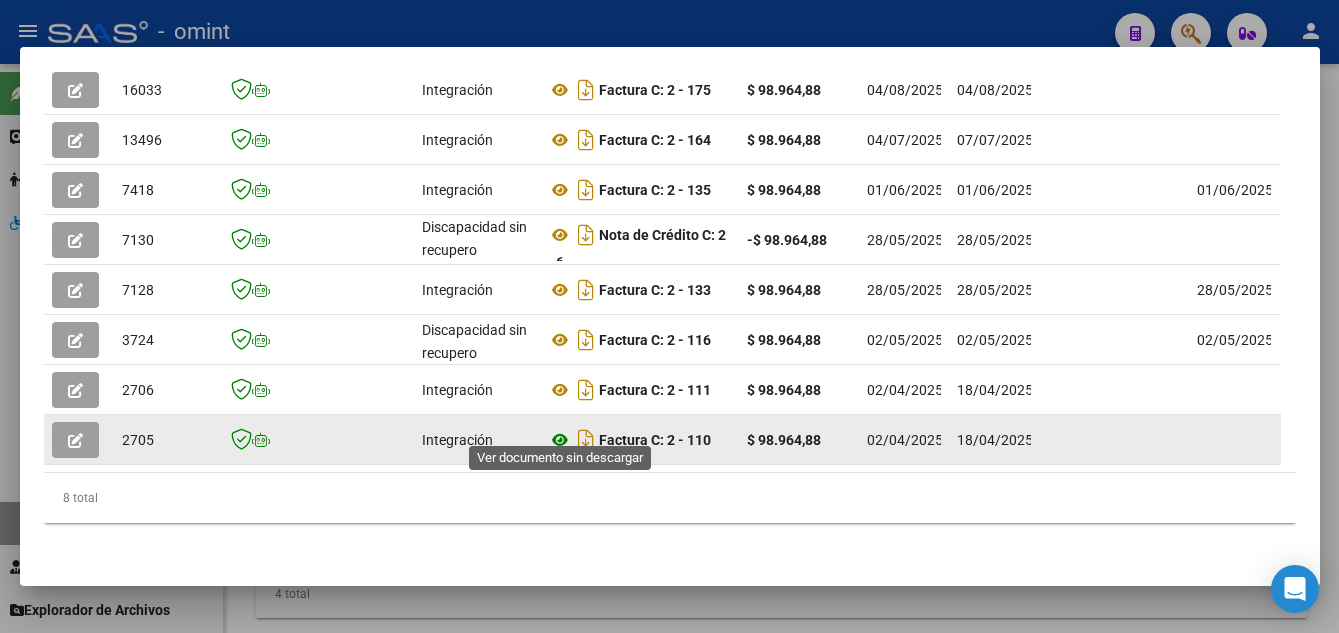 click 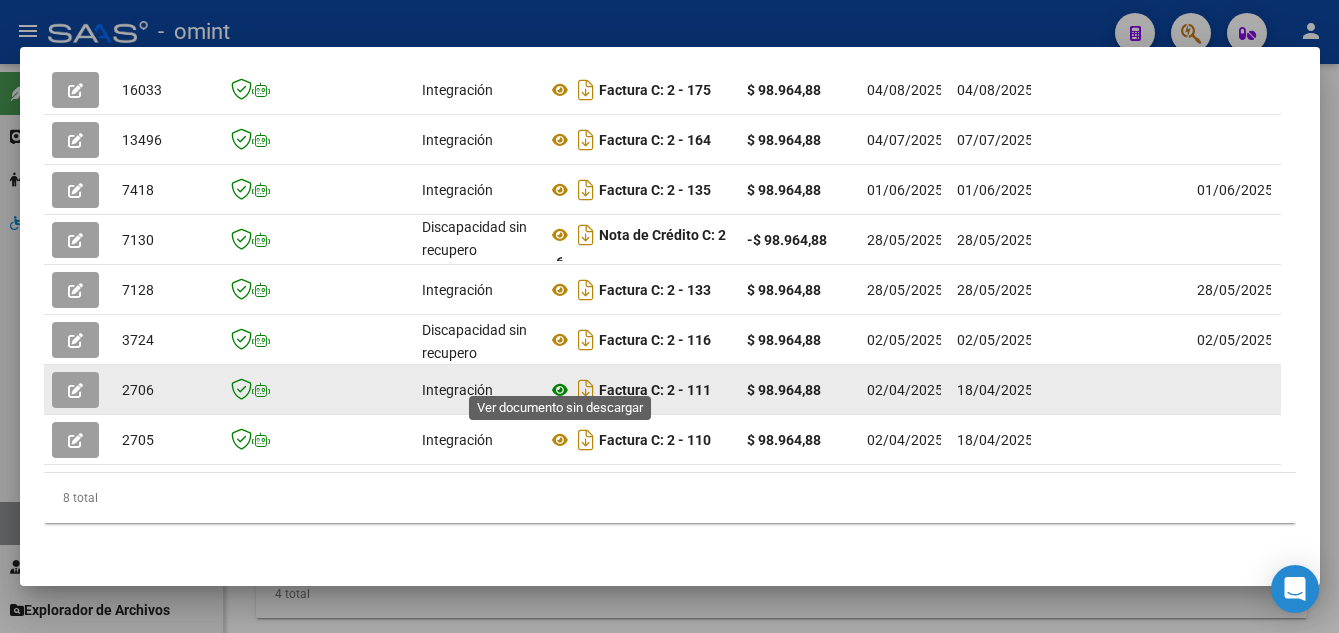 click 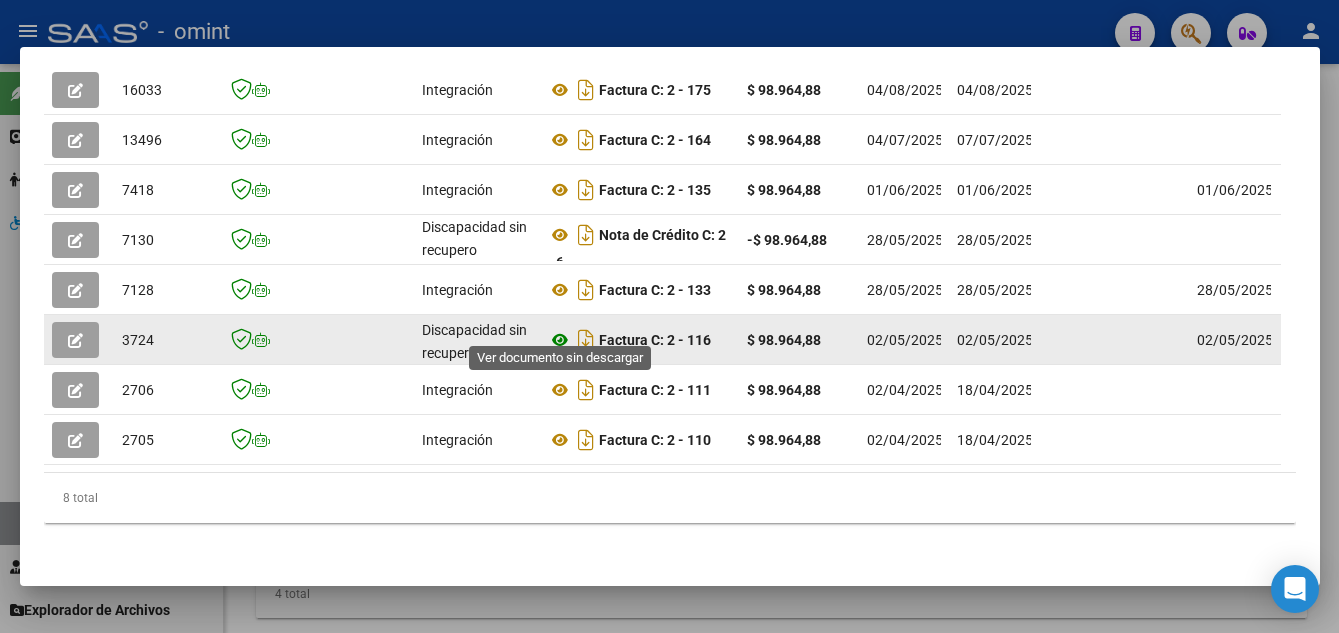click 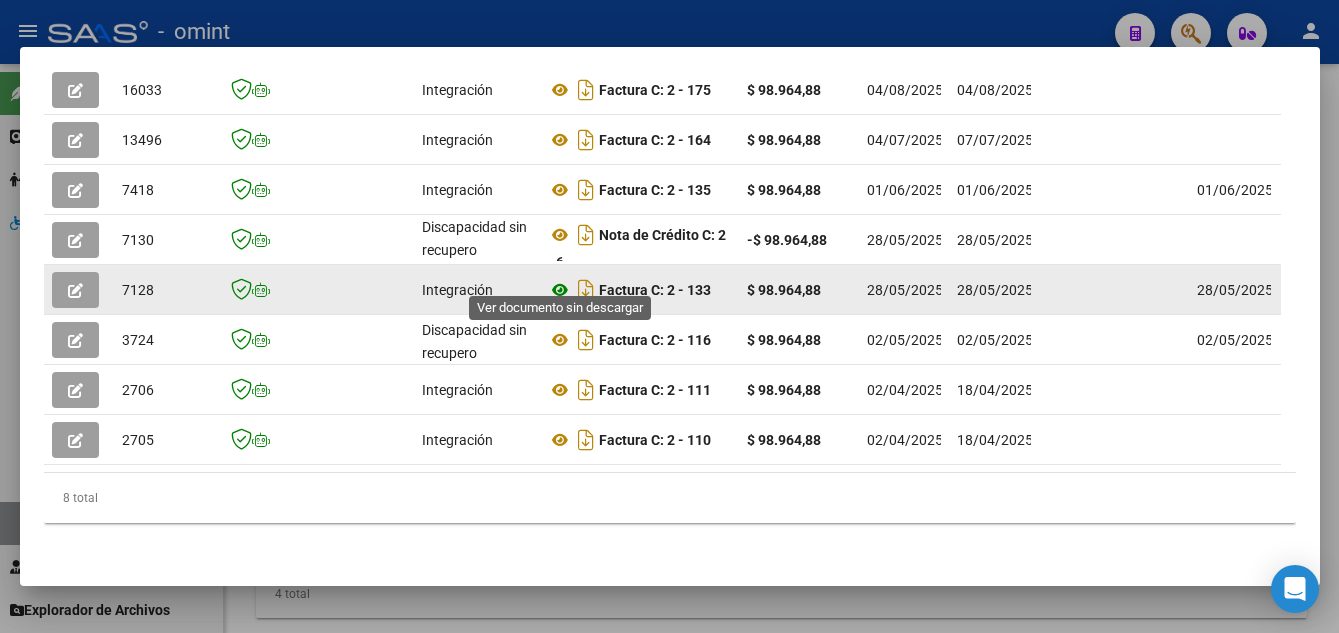 click 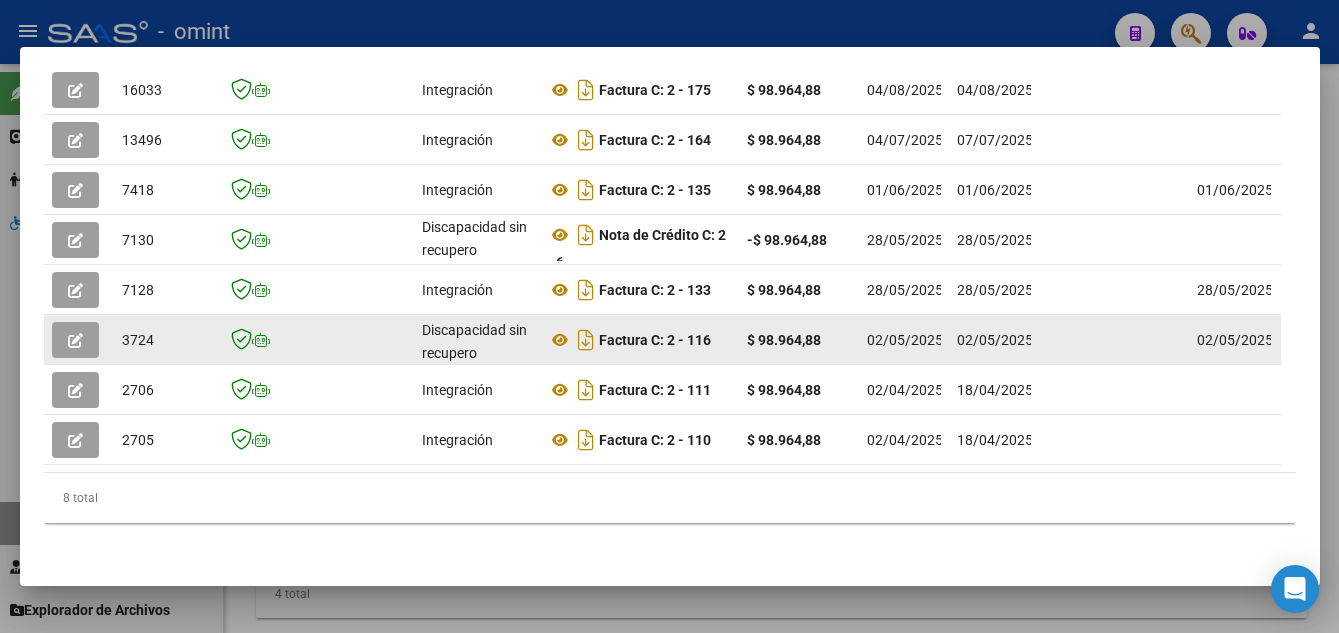 click 